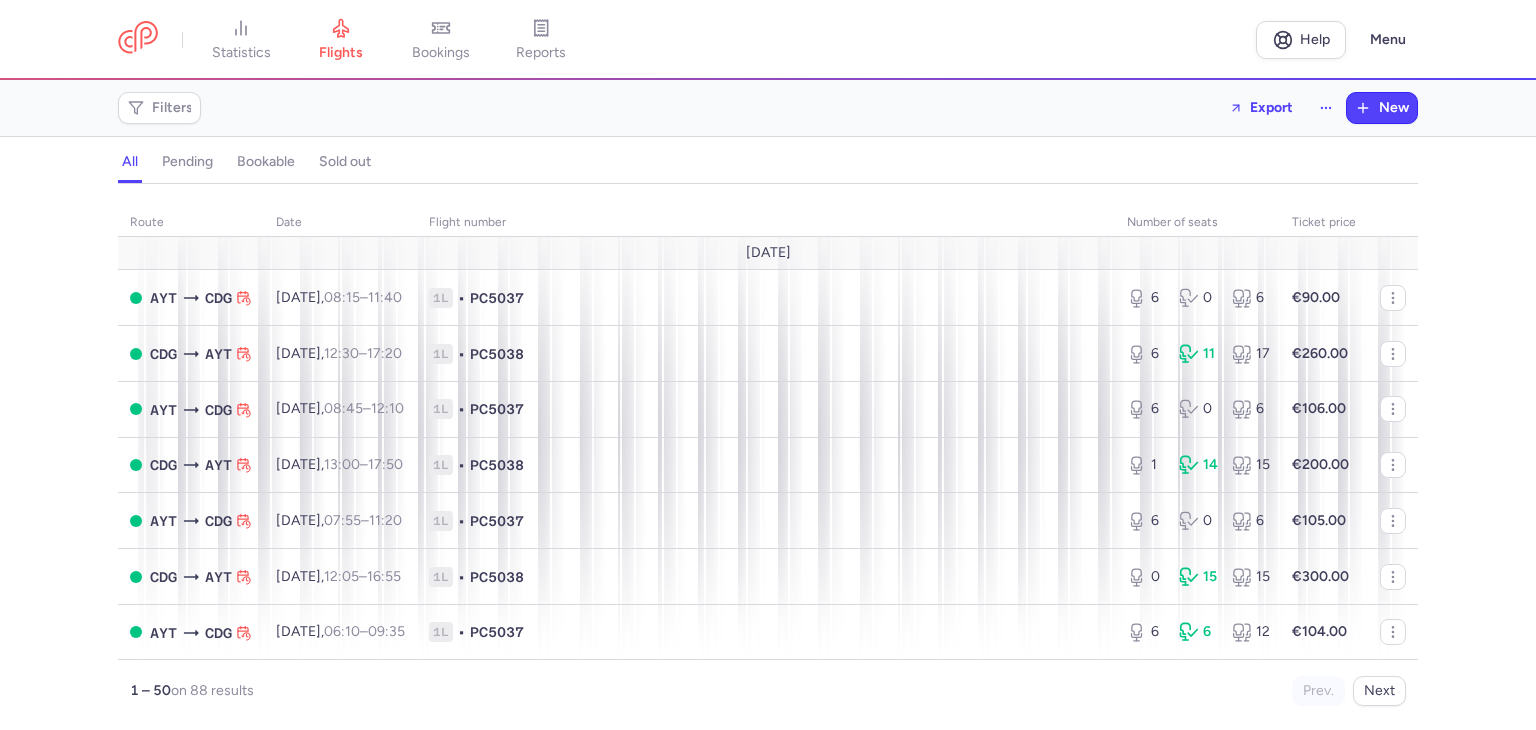 scroll, scrollTop: 0, scrollLeft: 0, axis: both 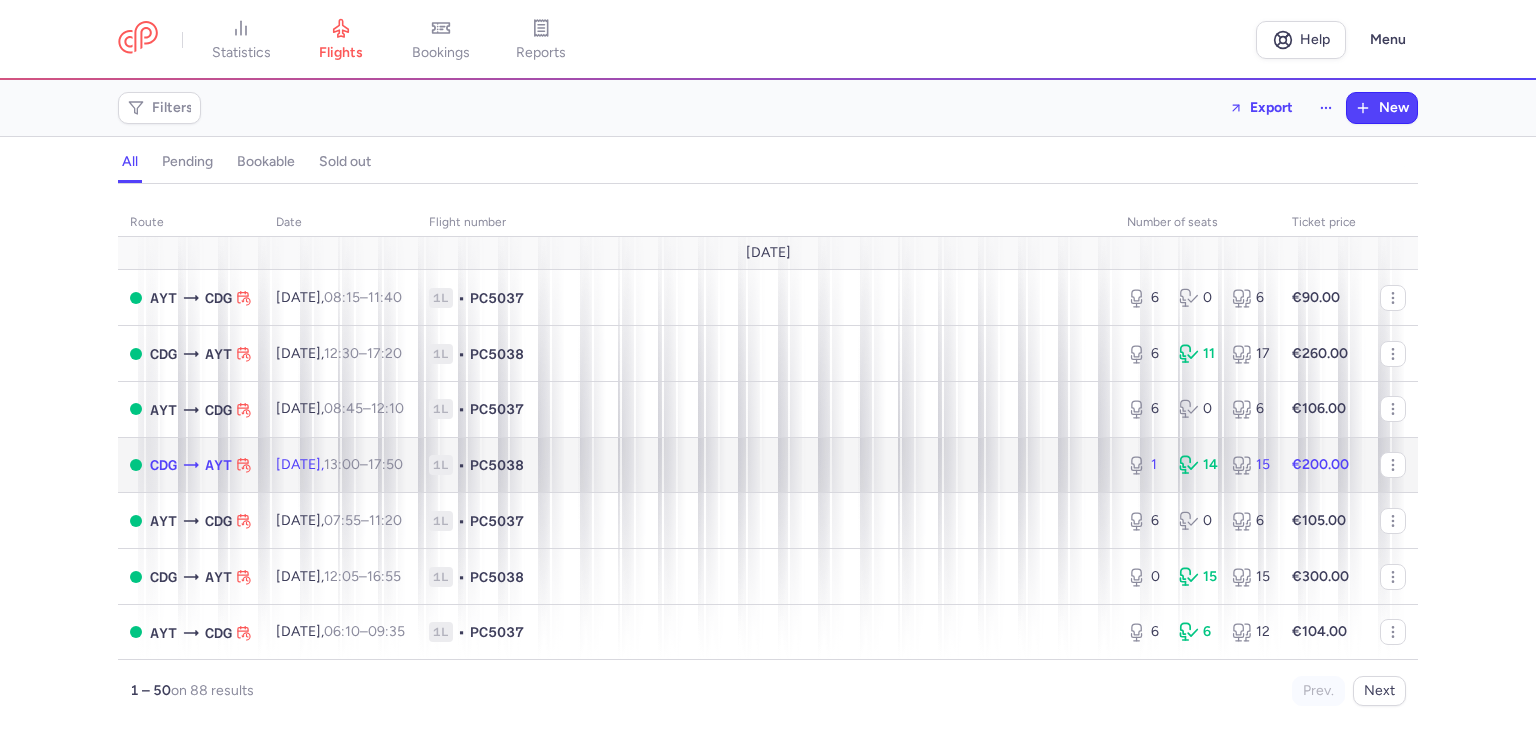 click on "1L • PC5038" at bounding box center (766, 465) 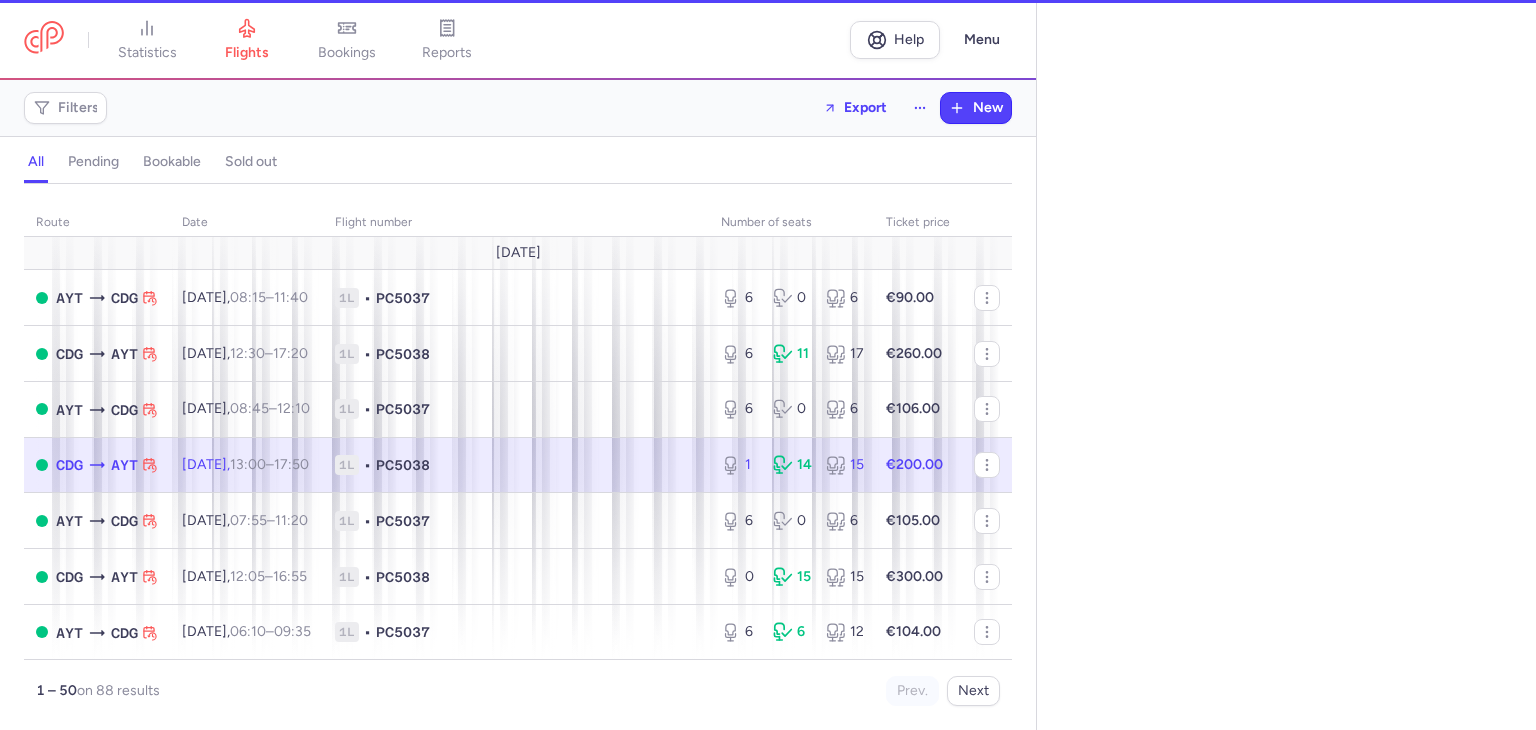 select on "hours" 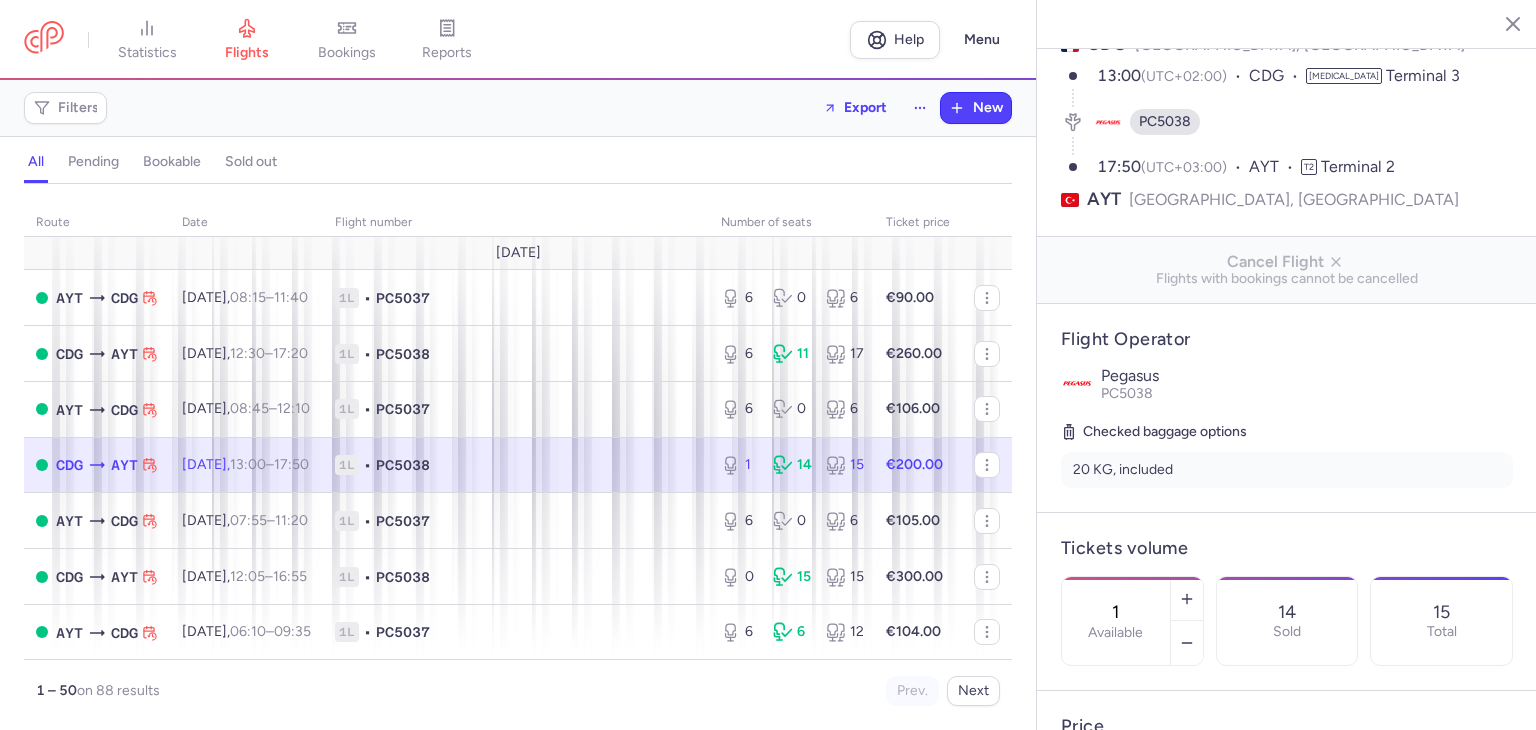 scroll, scrollTop: 200, scrollLeft: 0, axis: vertical 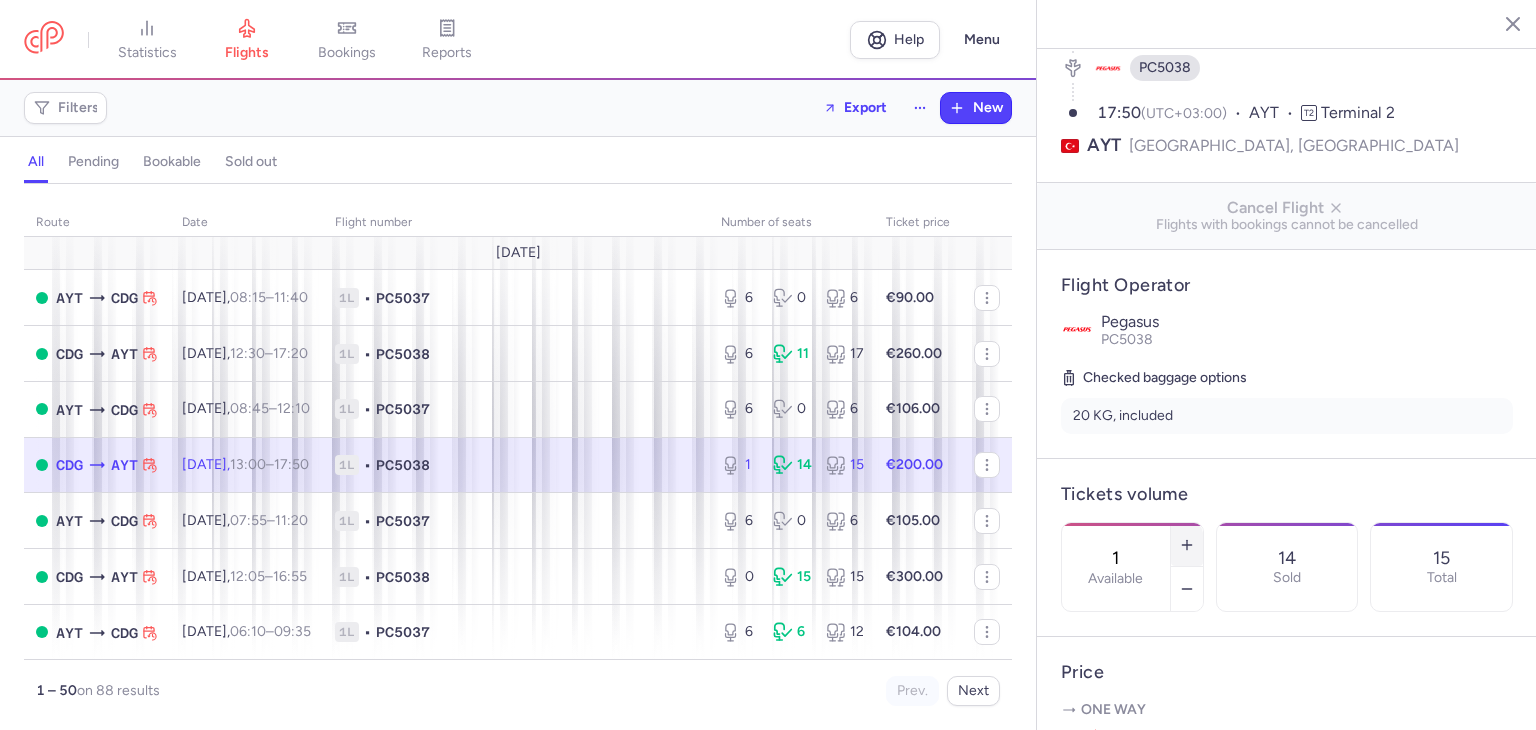 click 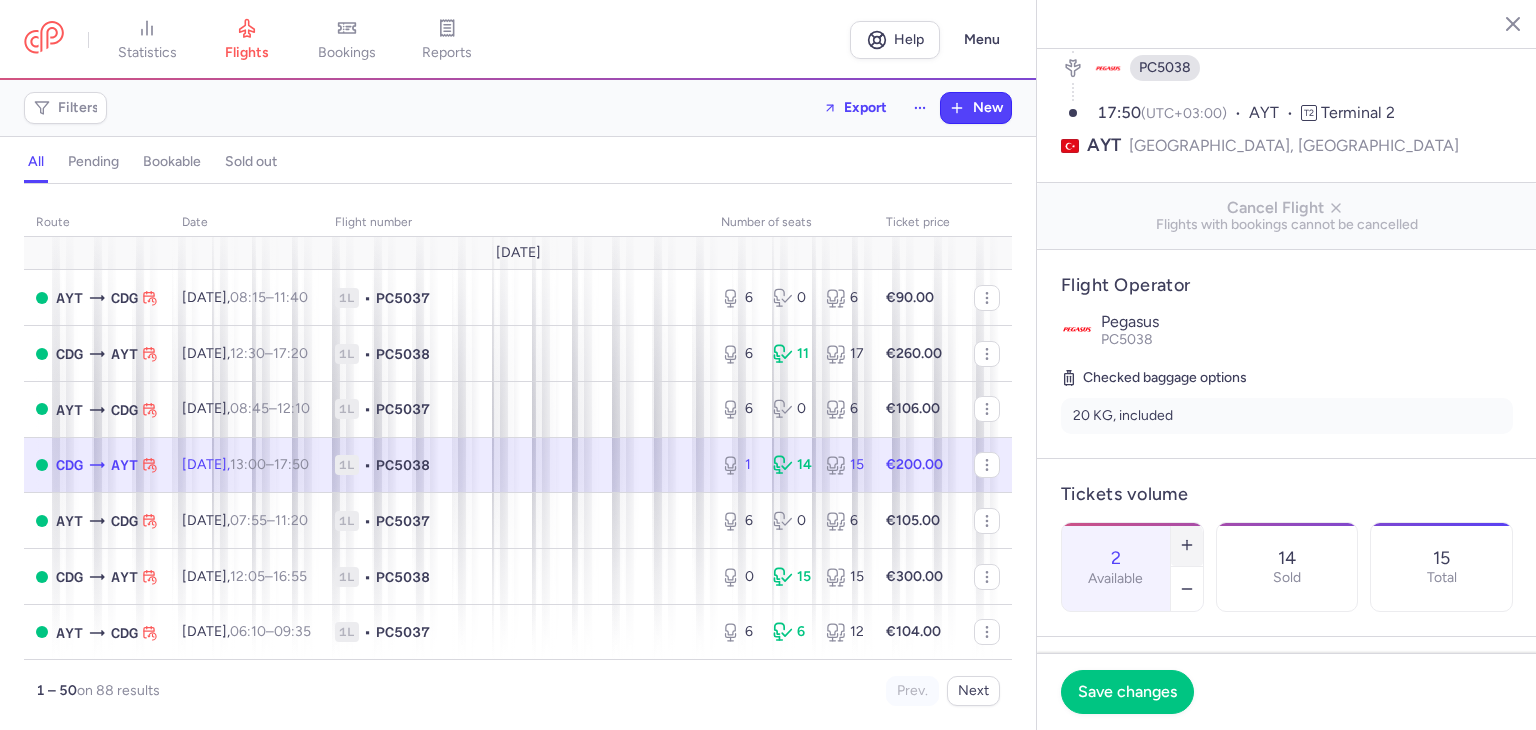 click 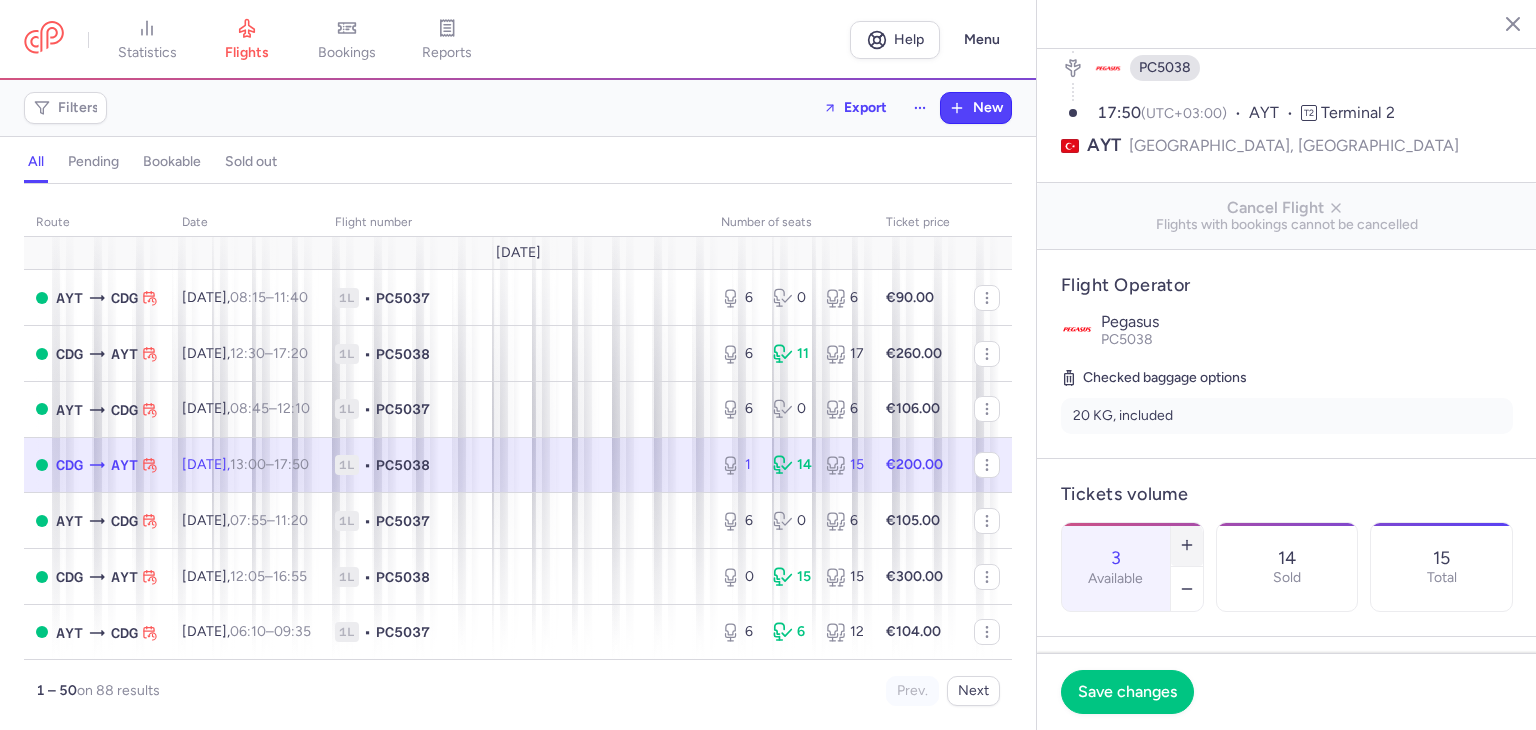click 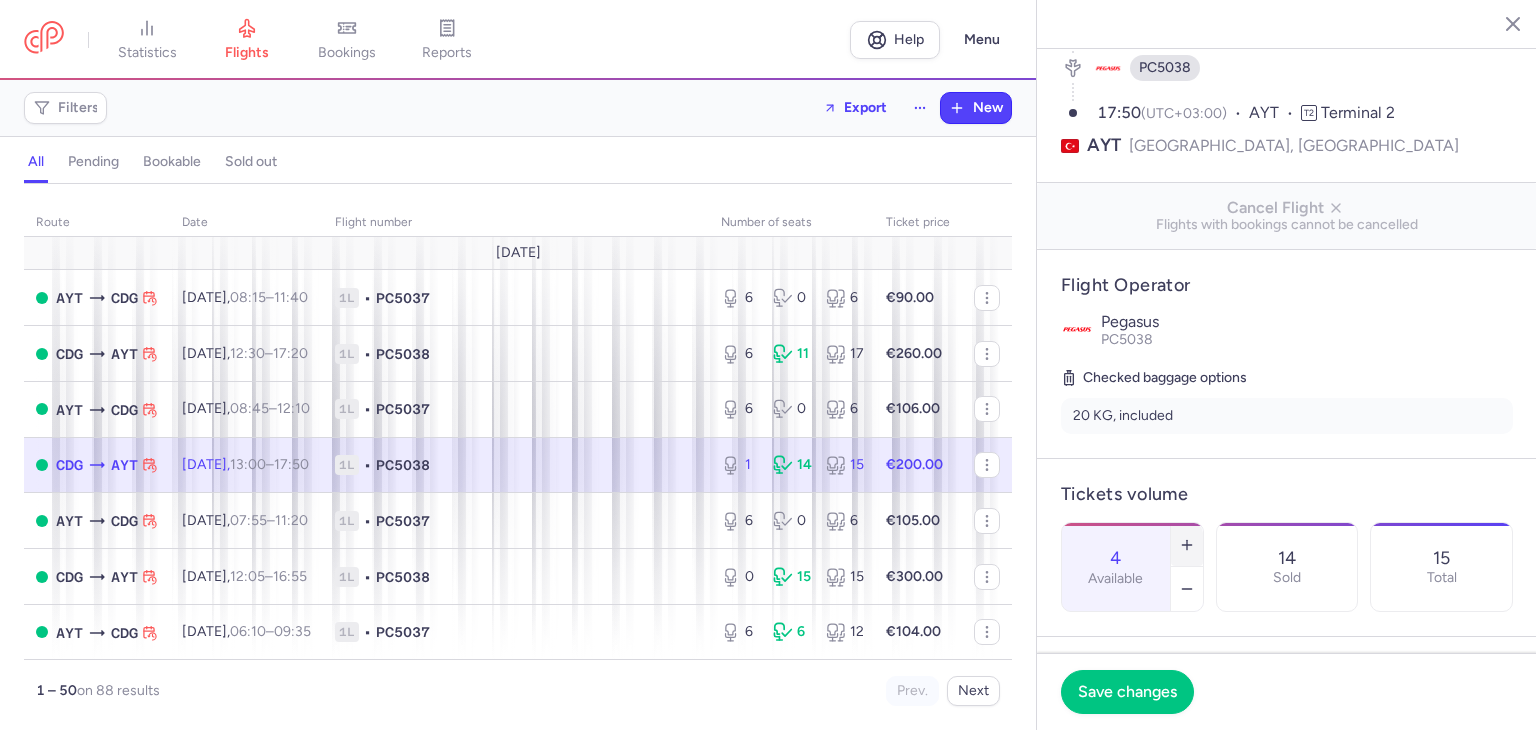click 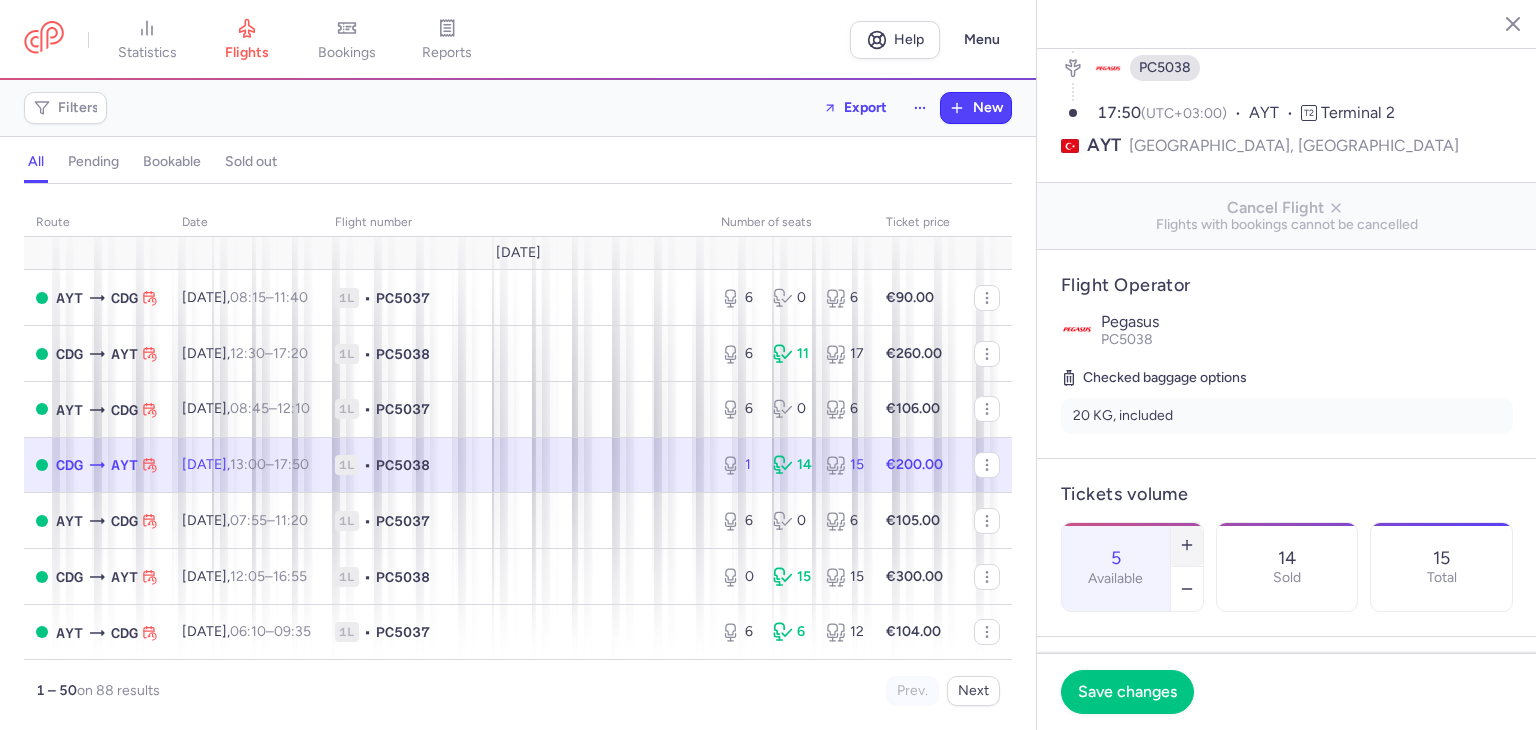 click 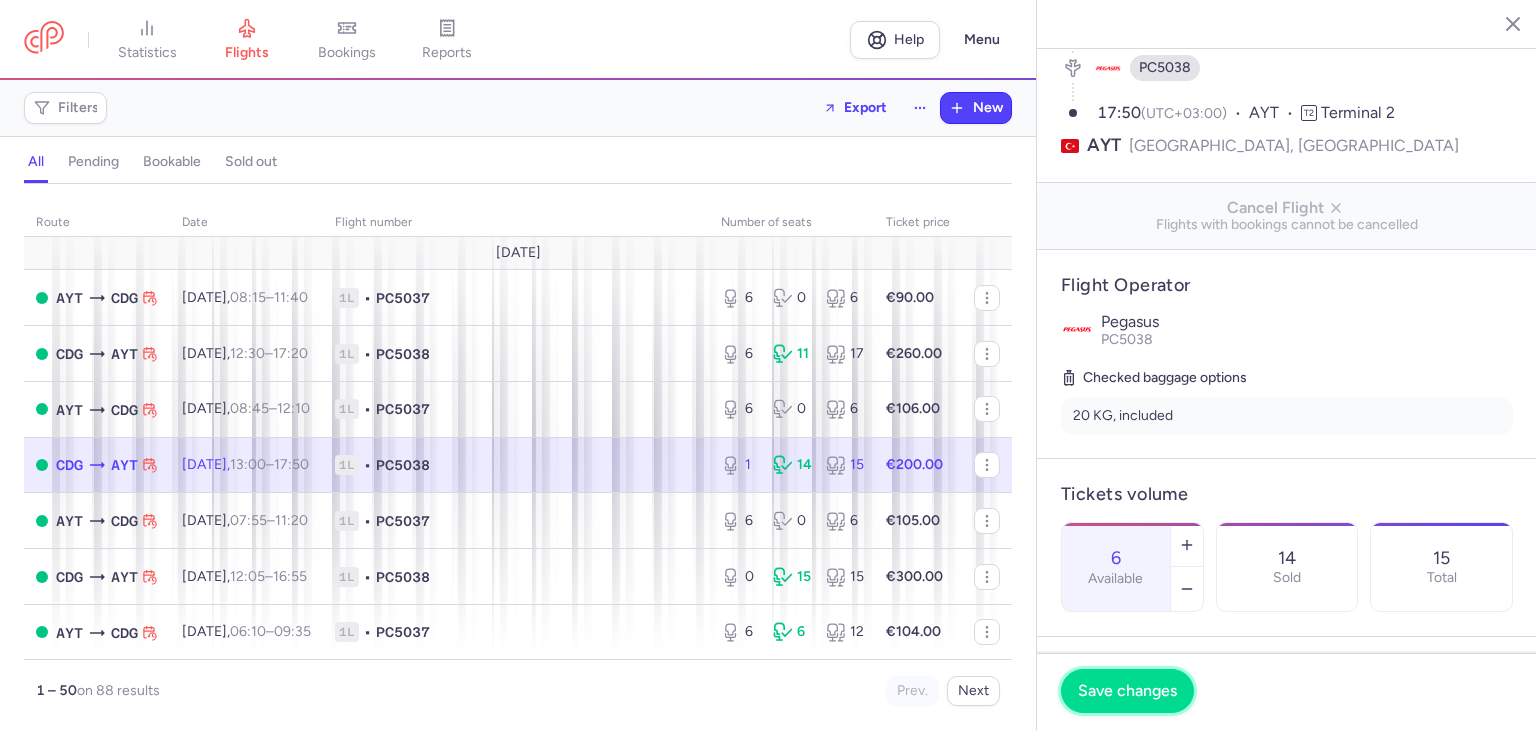 click on "Save changes" at bounding box center (1127, 691) 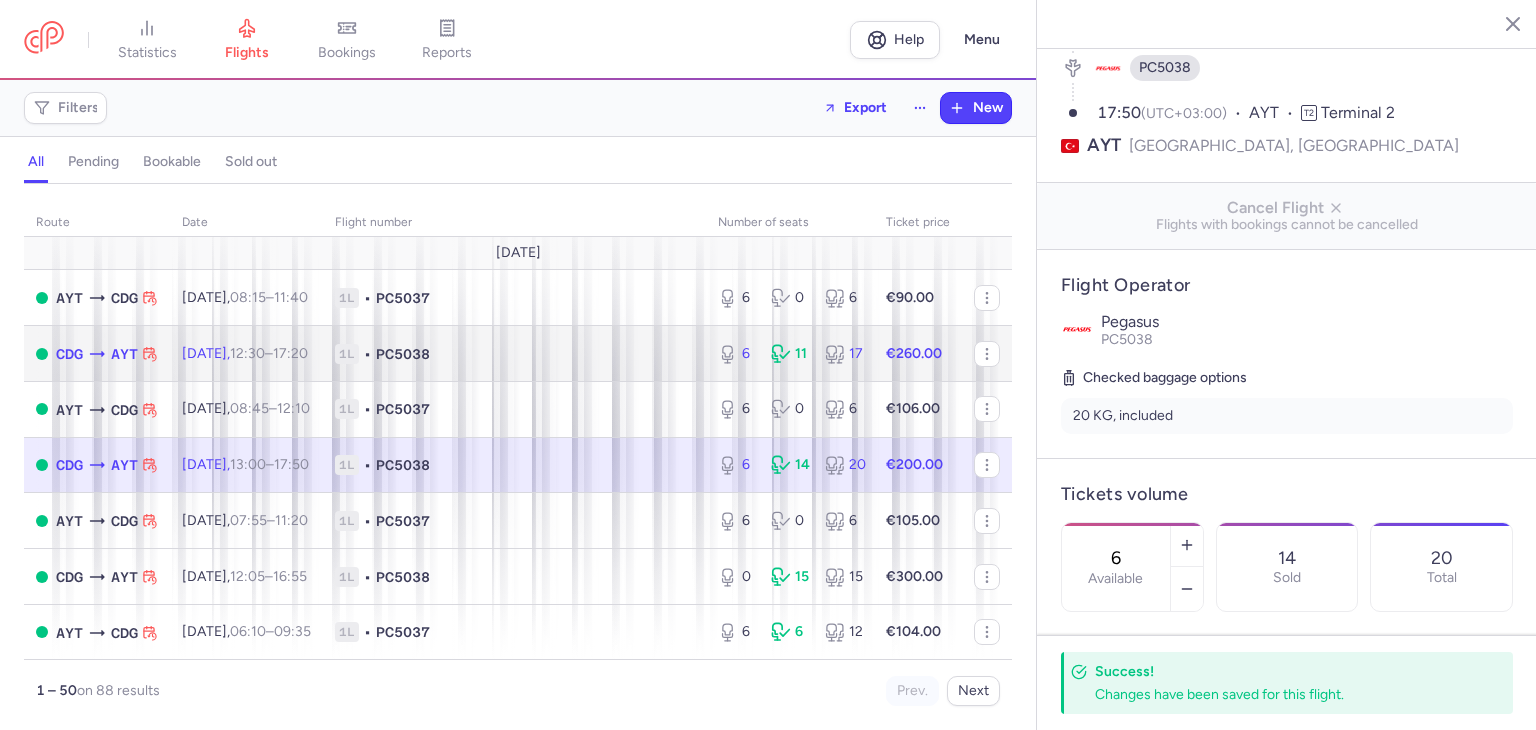 click on "[DATE]  12:30  –  17:20  +0" at bounding box center [245, 353] 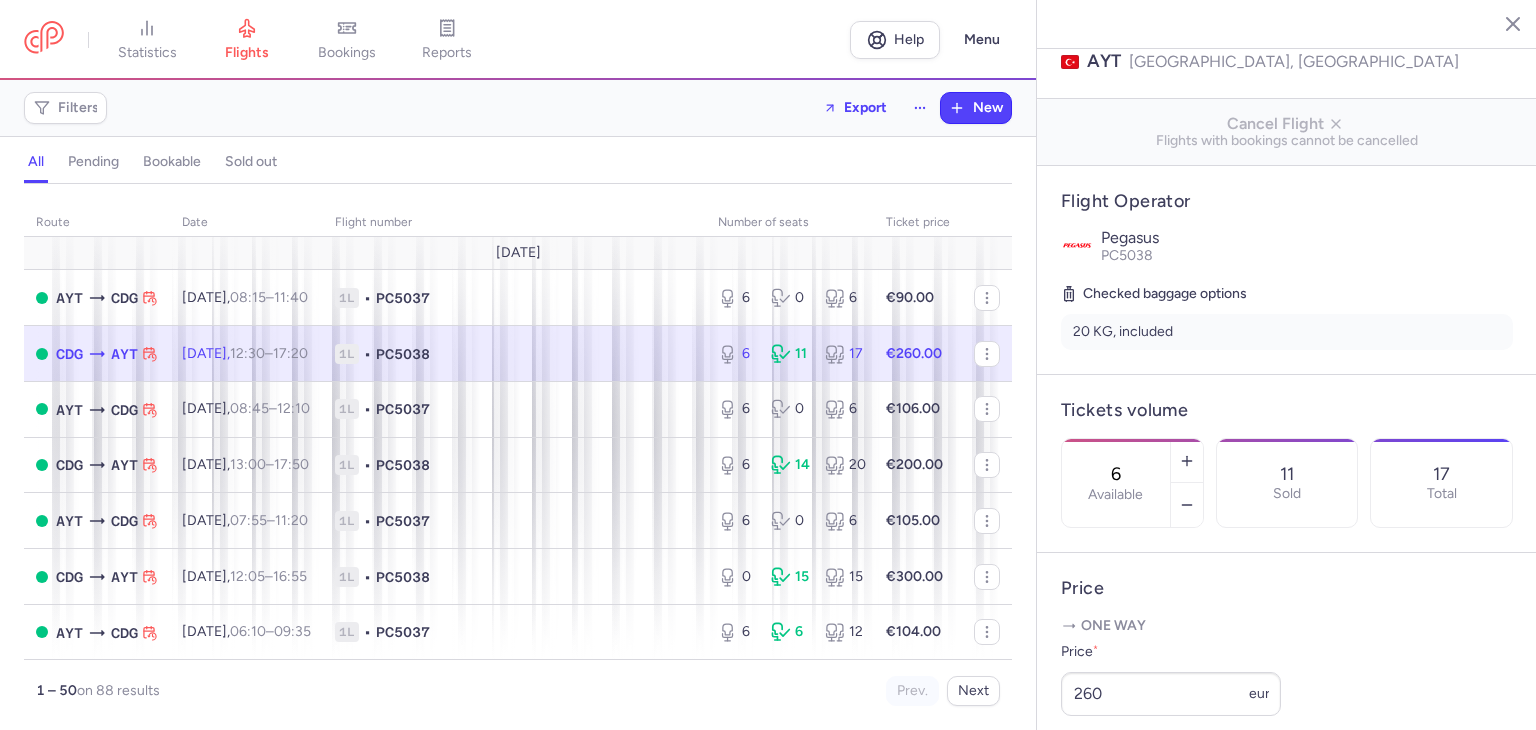 scroll, scrollTop: 466, scrollLeft: 0, axis: vertical 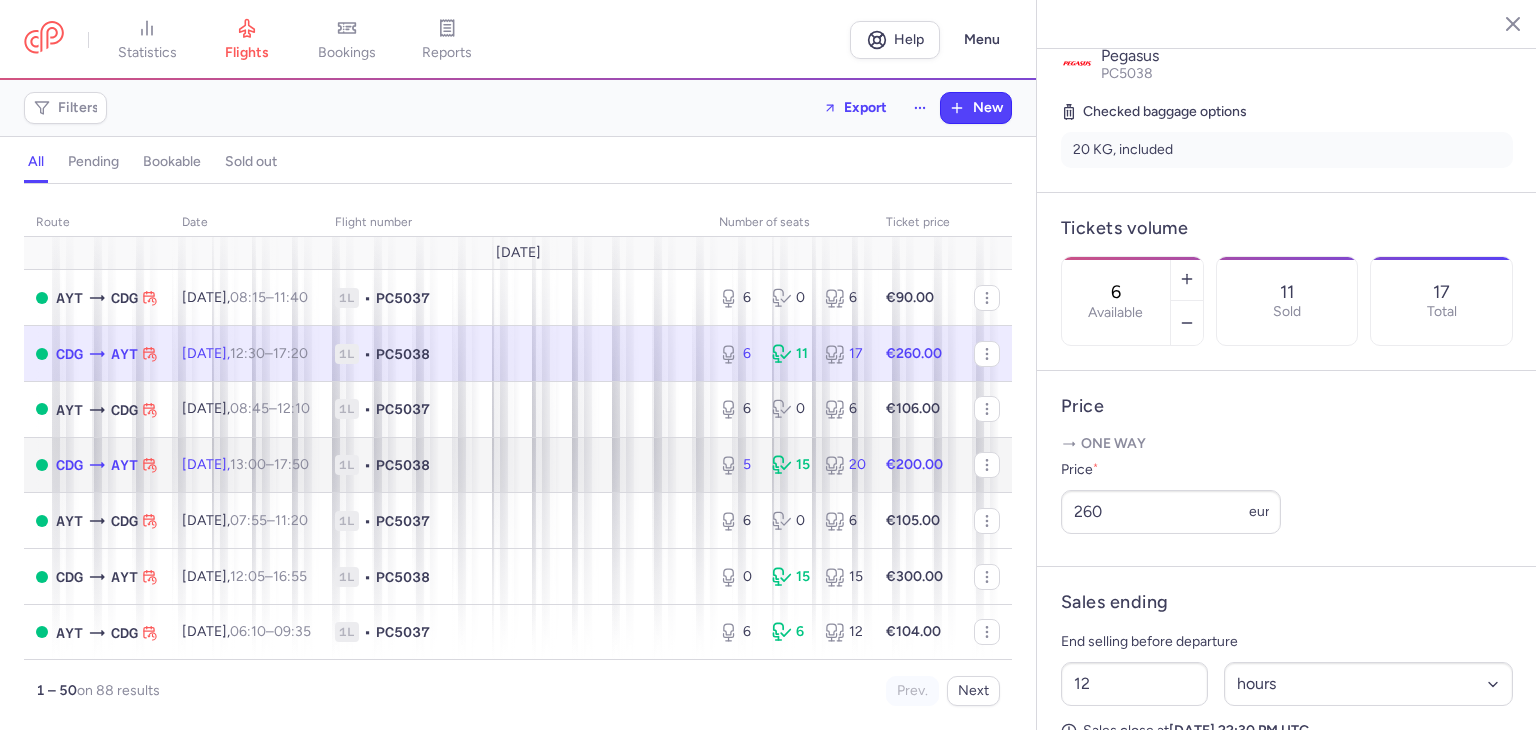 click on "1L • PC5038" at bounding box center (515, 465) 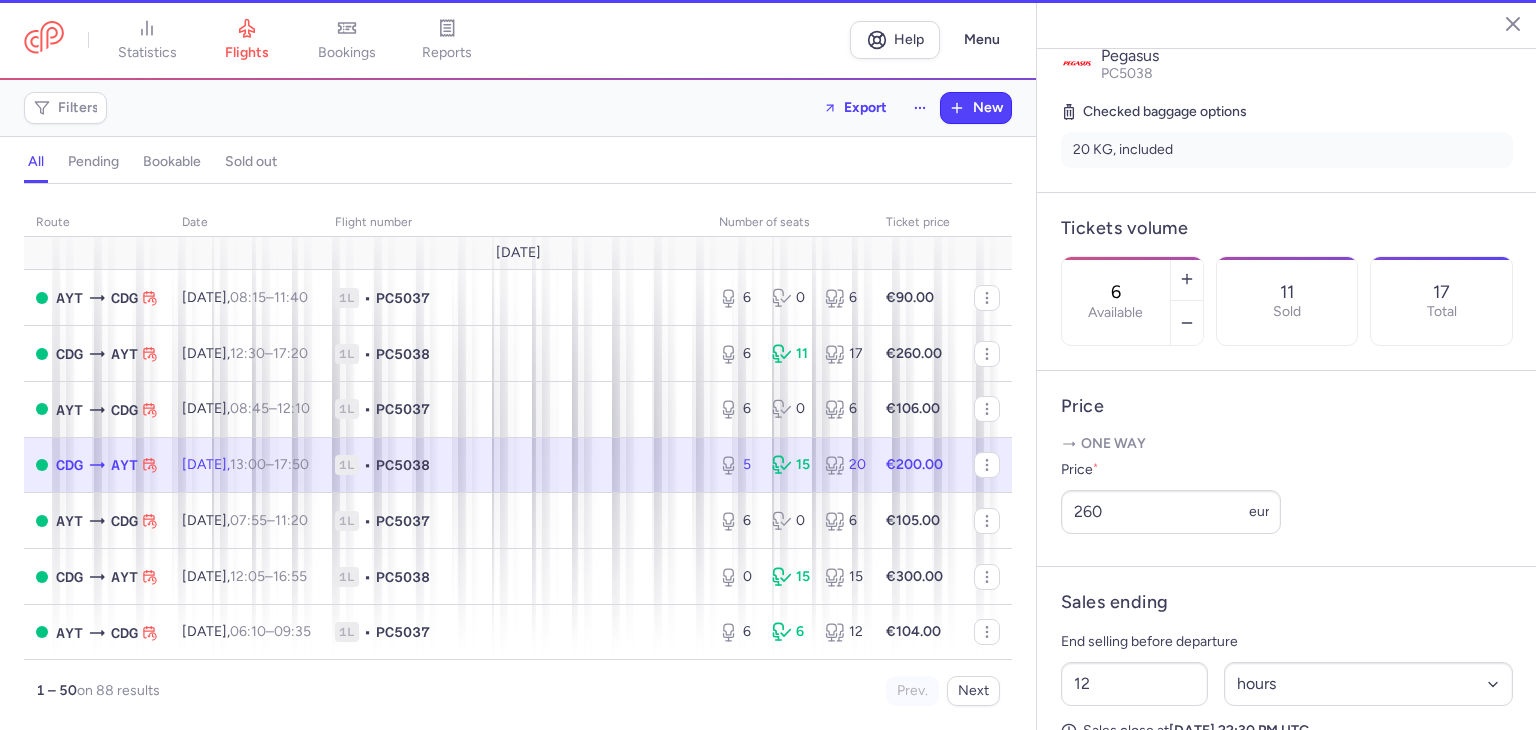 type on "5" 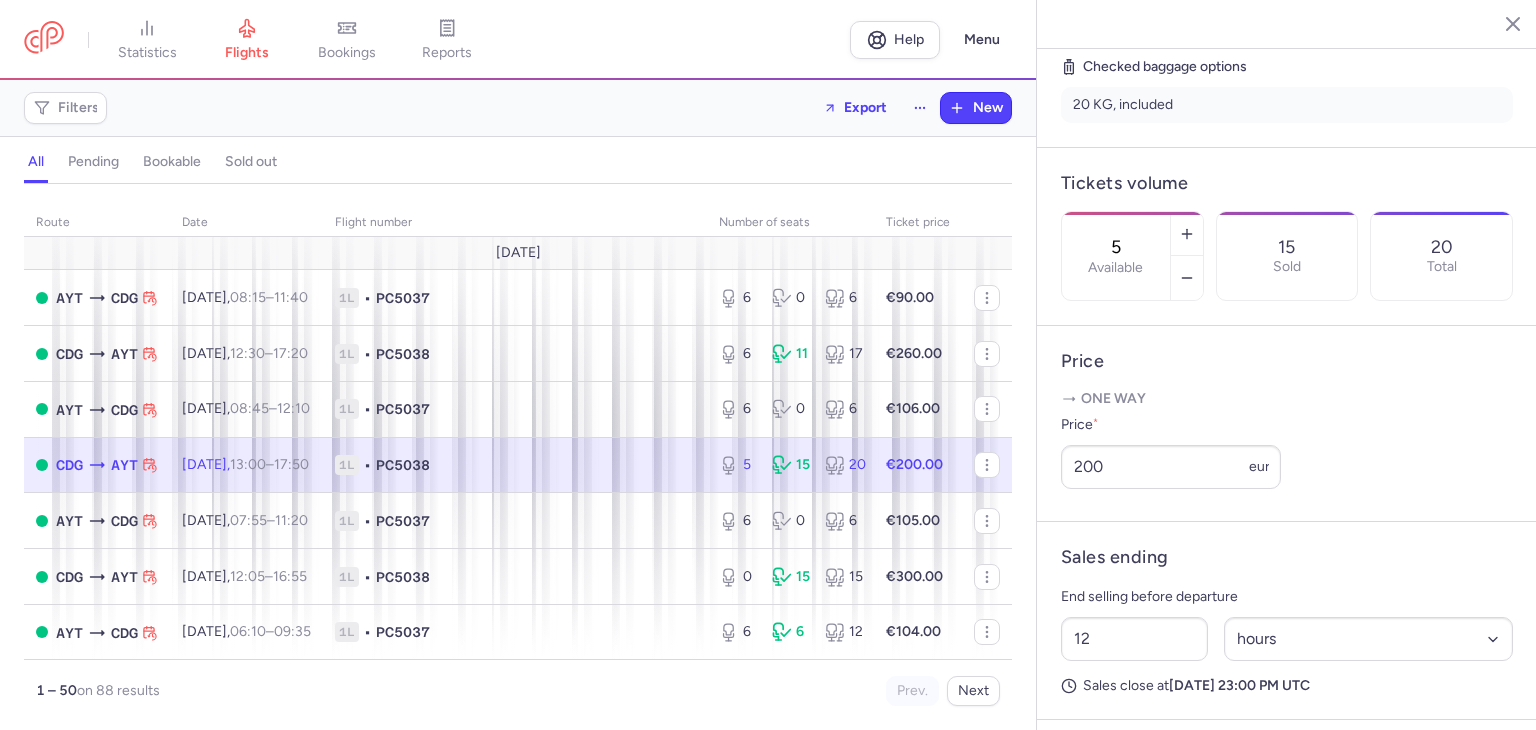 scroll, scrollTop: 533, scrollLeft: 0, axis: vertical 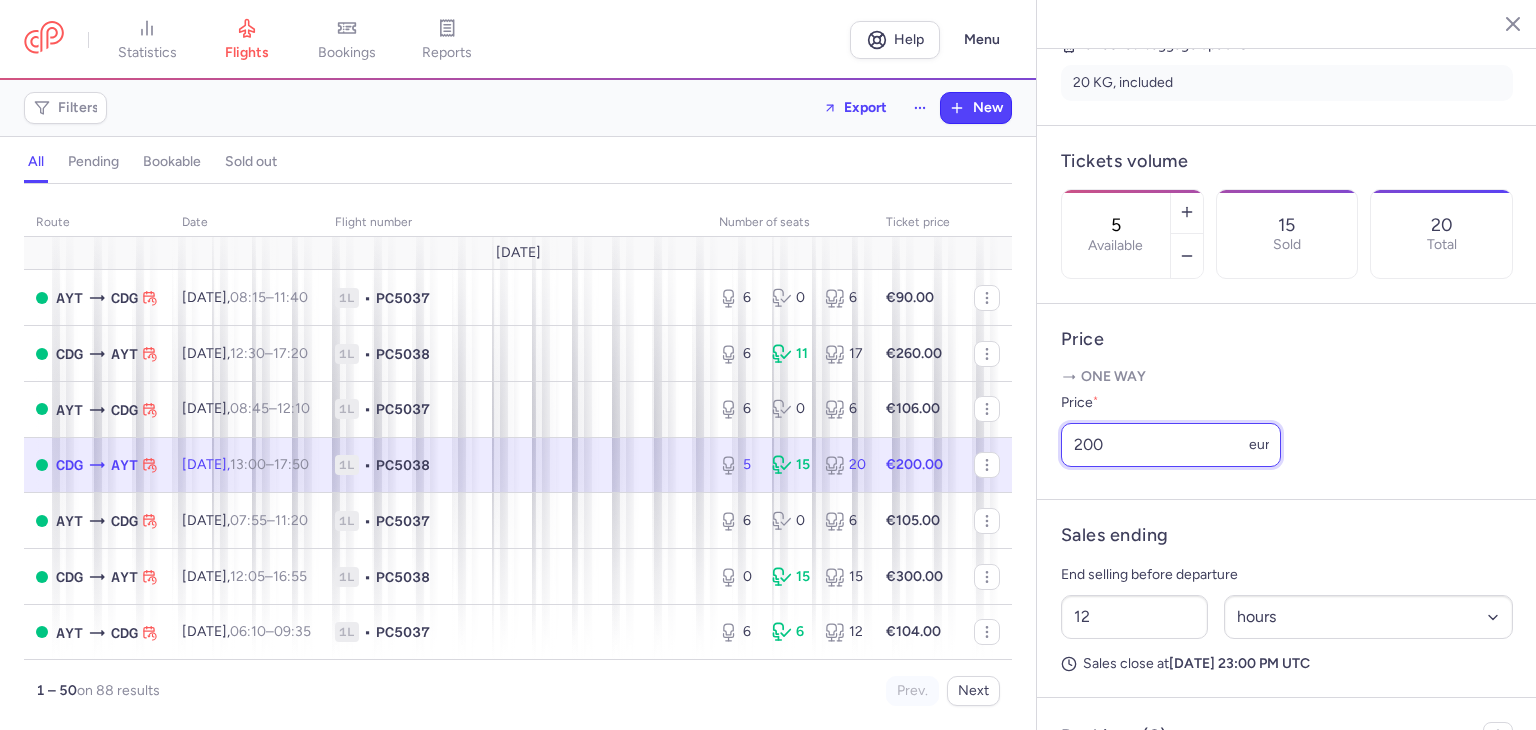 click on "200" at bounding box center (1171, 445) 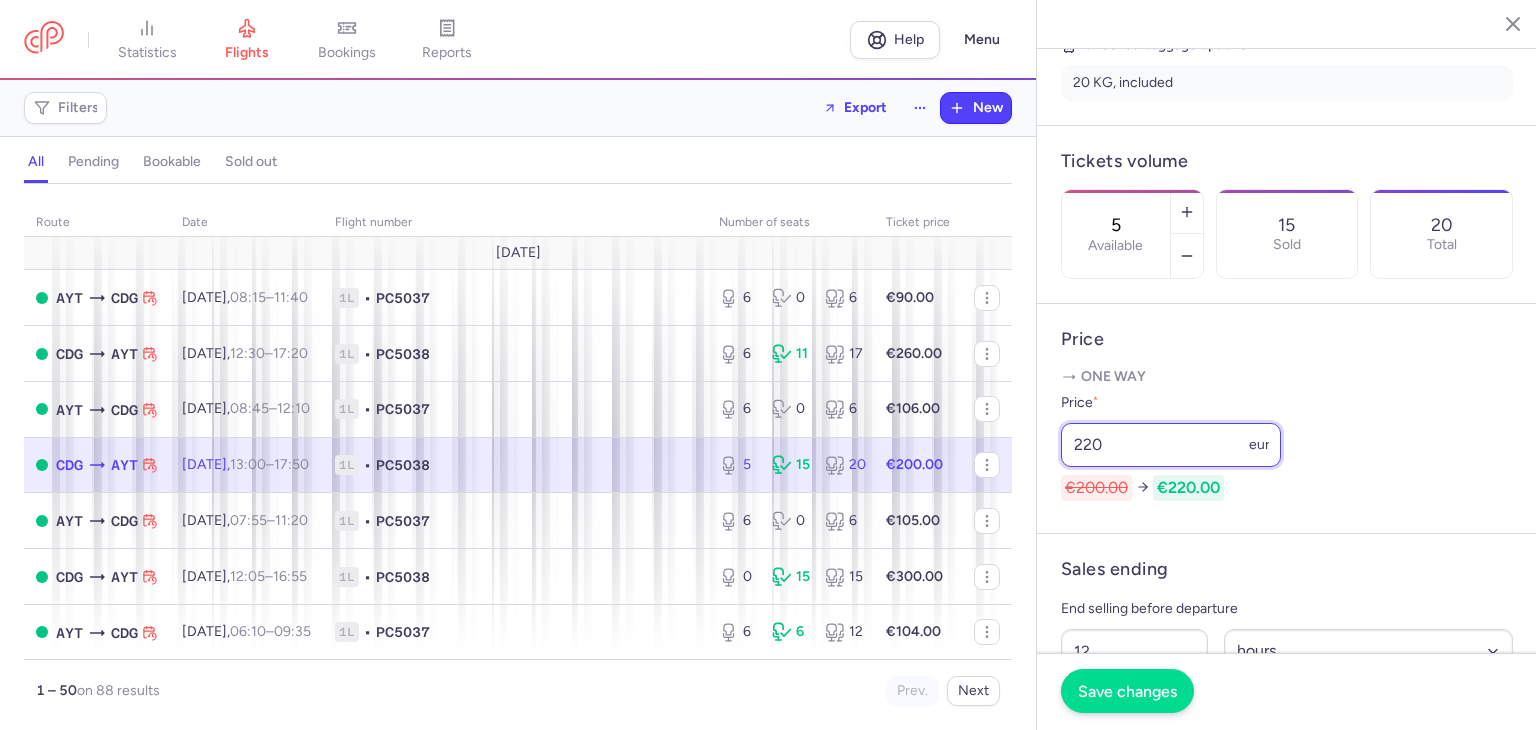 type on "220" 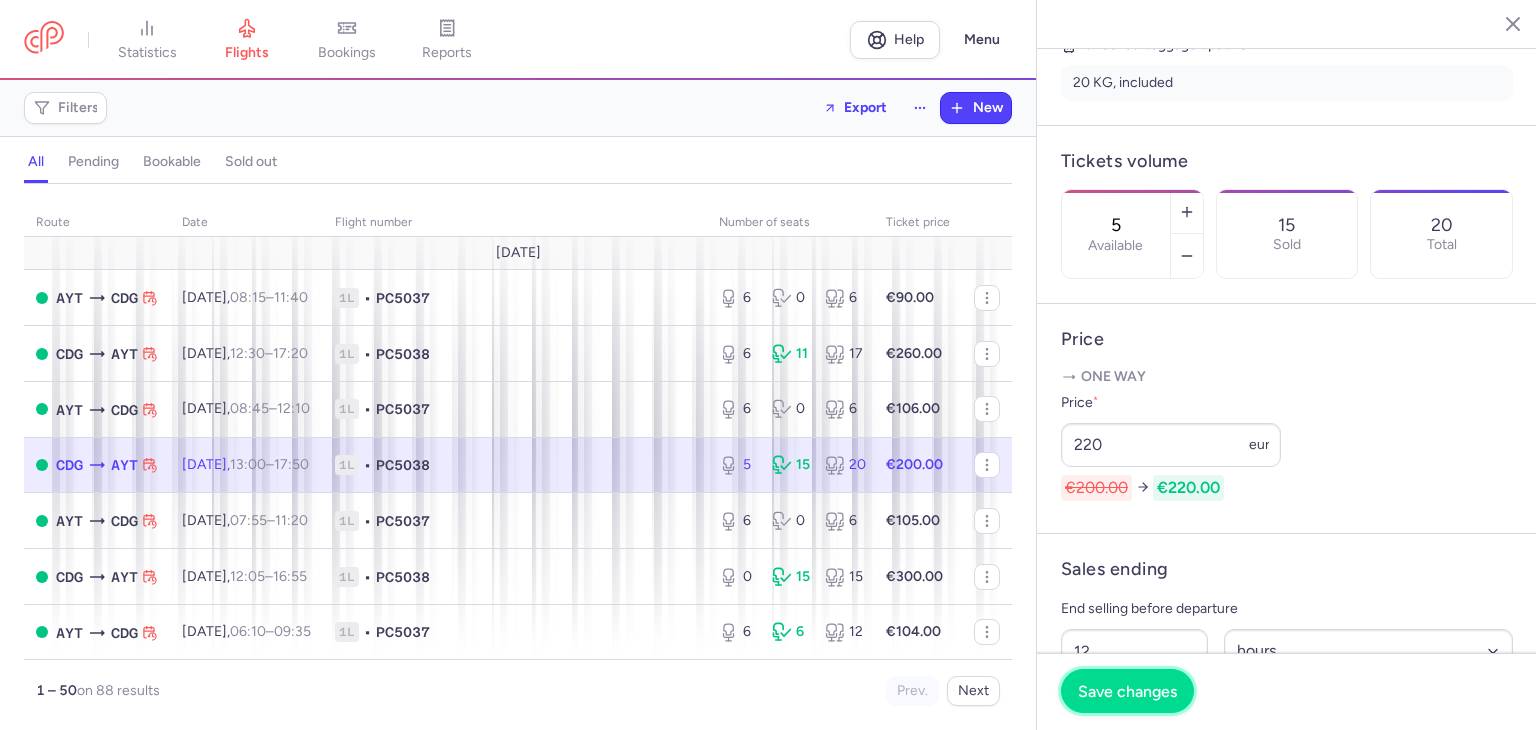click on "Save changes" at bounding box center (1127, 691) 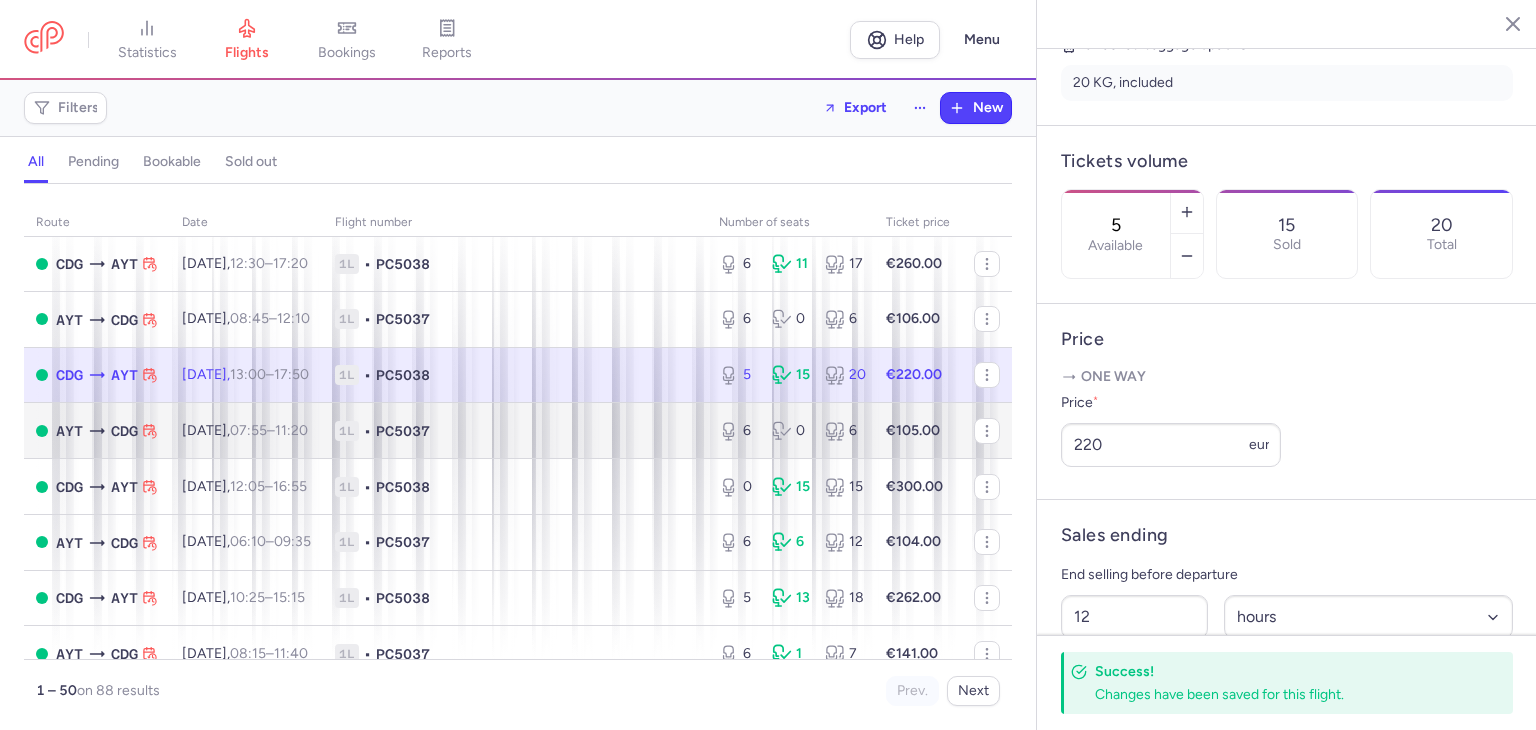 scroll, scrollTop: 66, scrollLeft: 0, axis: vertical 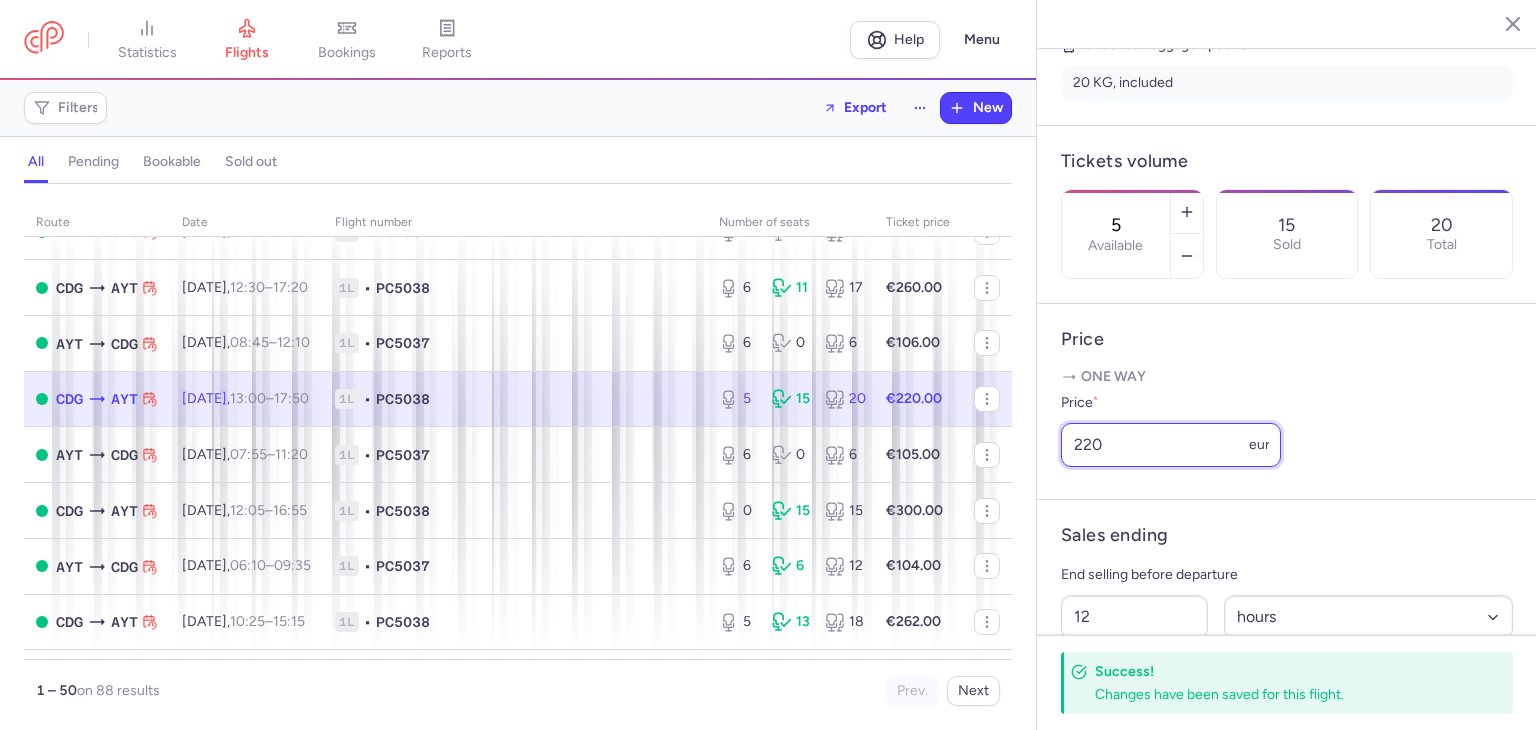 drag, startPoint x: 1127, startPoint y: 477, endPoint x: 1040, endPoint y: 478, distance: 87.005745 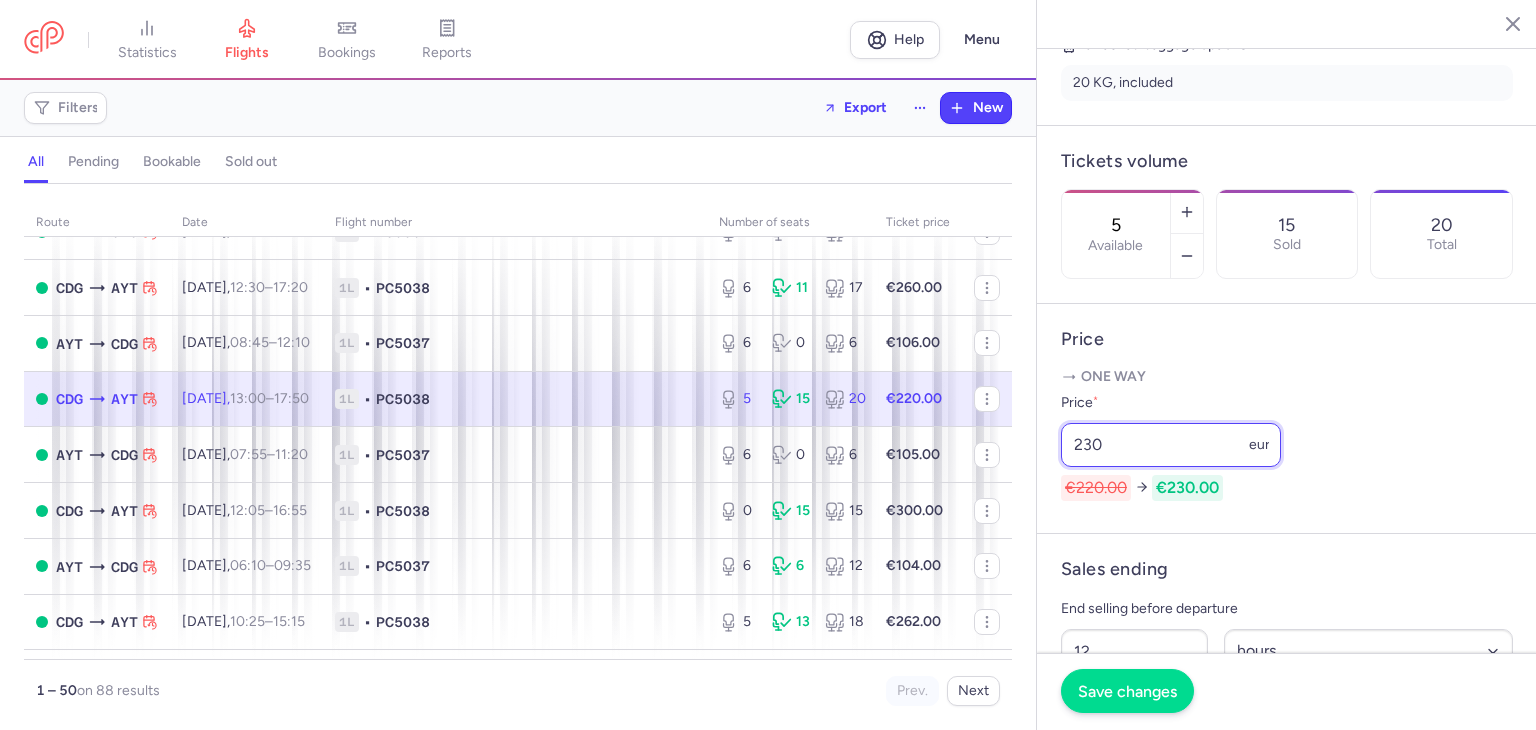 type on "230" 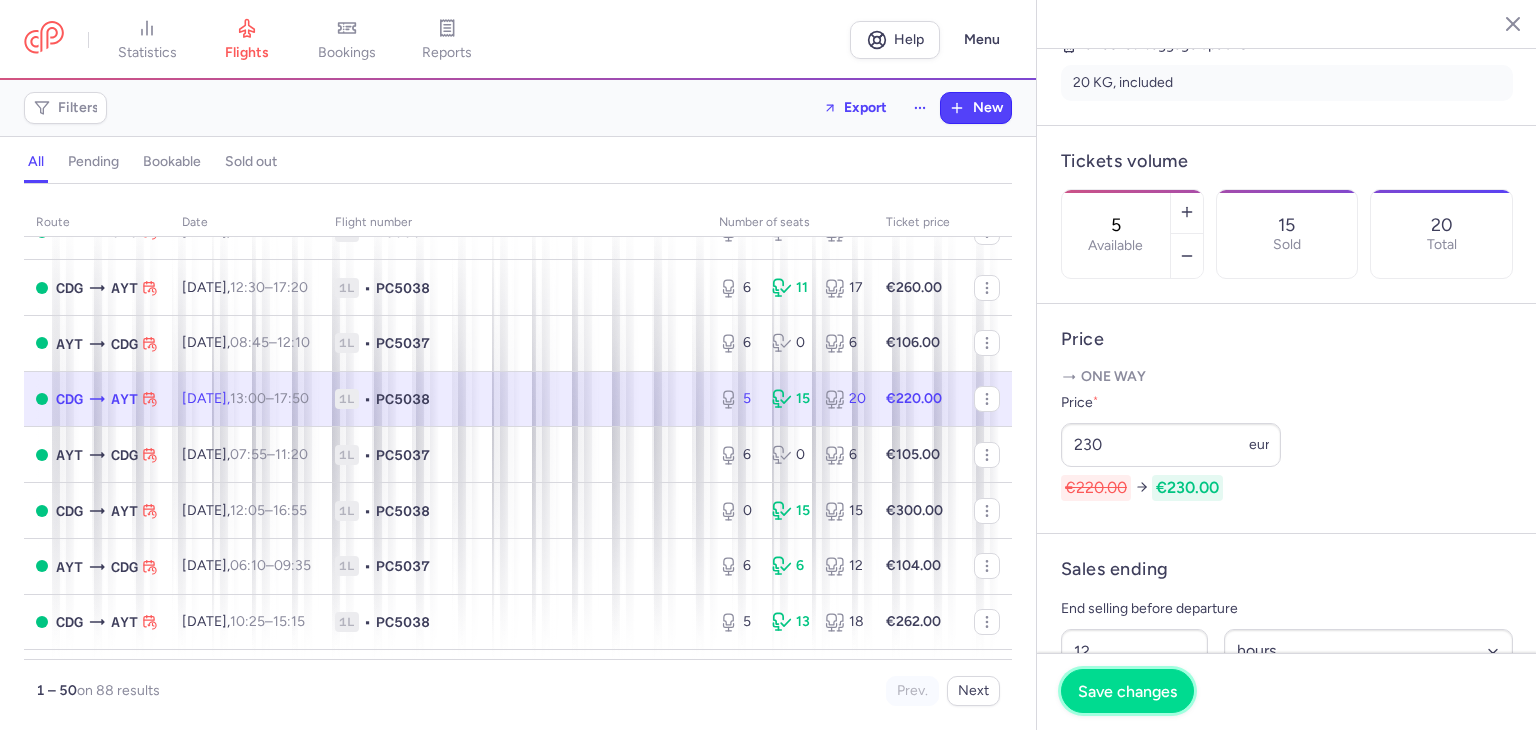 click on "Save changes" at bounding box center (1127, 691) 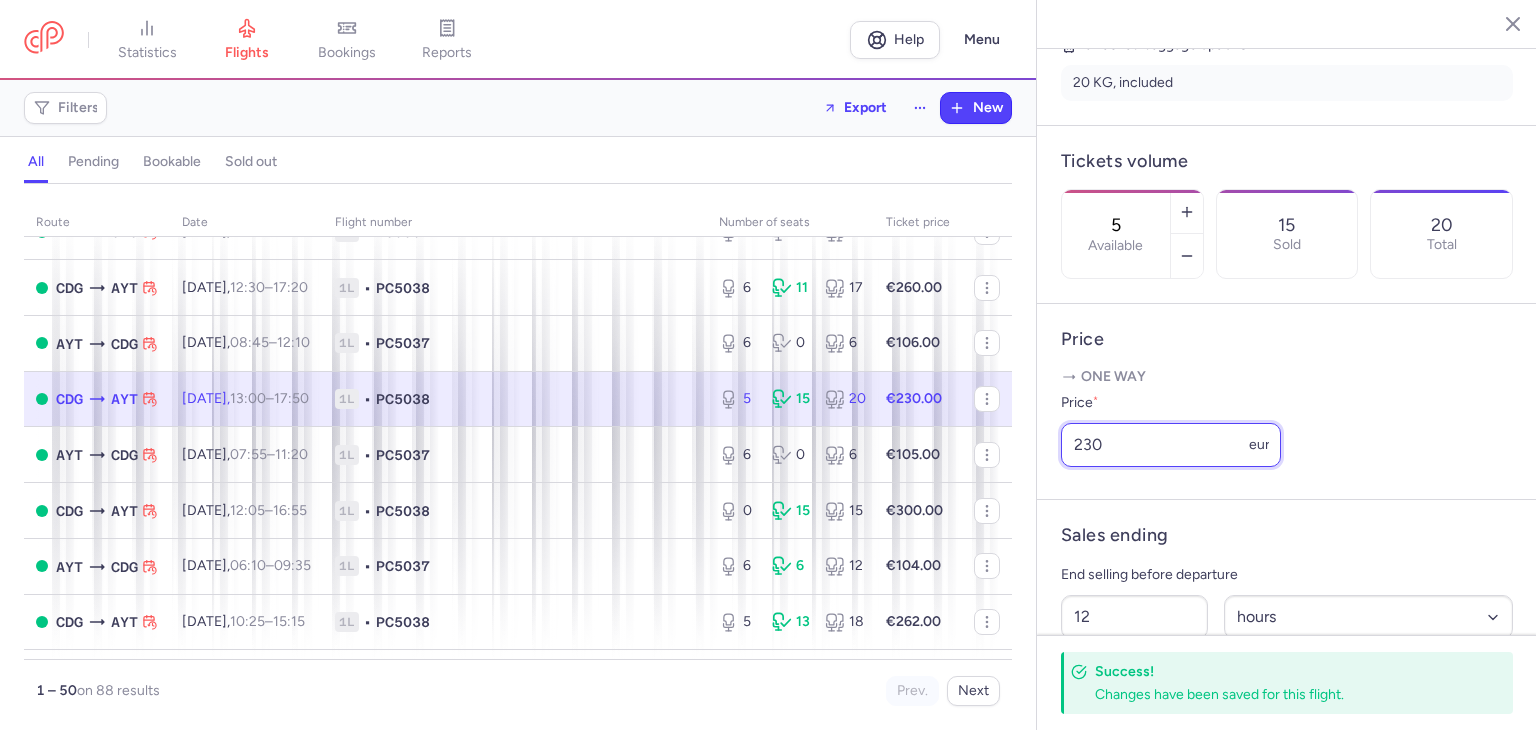 drag, startPoint x: 1107, startPoint y: 475, endPoint x: 1000, endPoint y: 477, distance: 107.01869 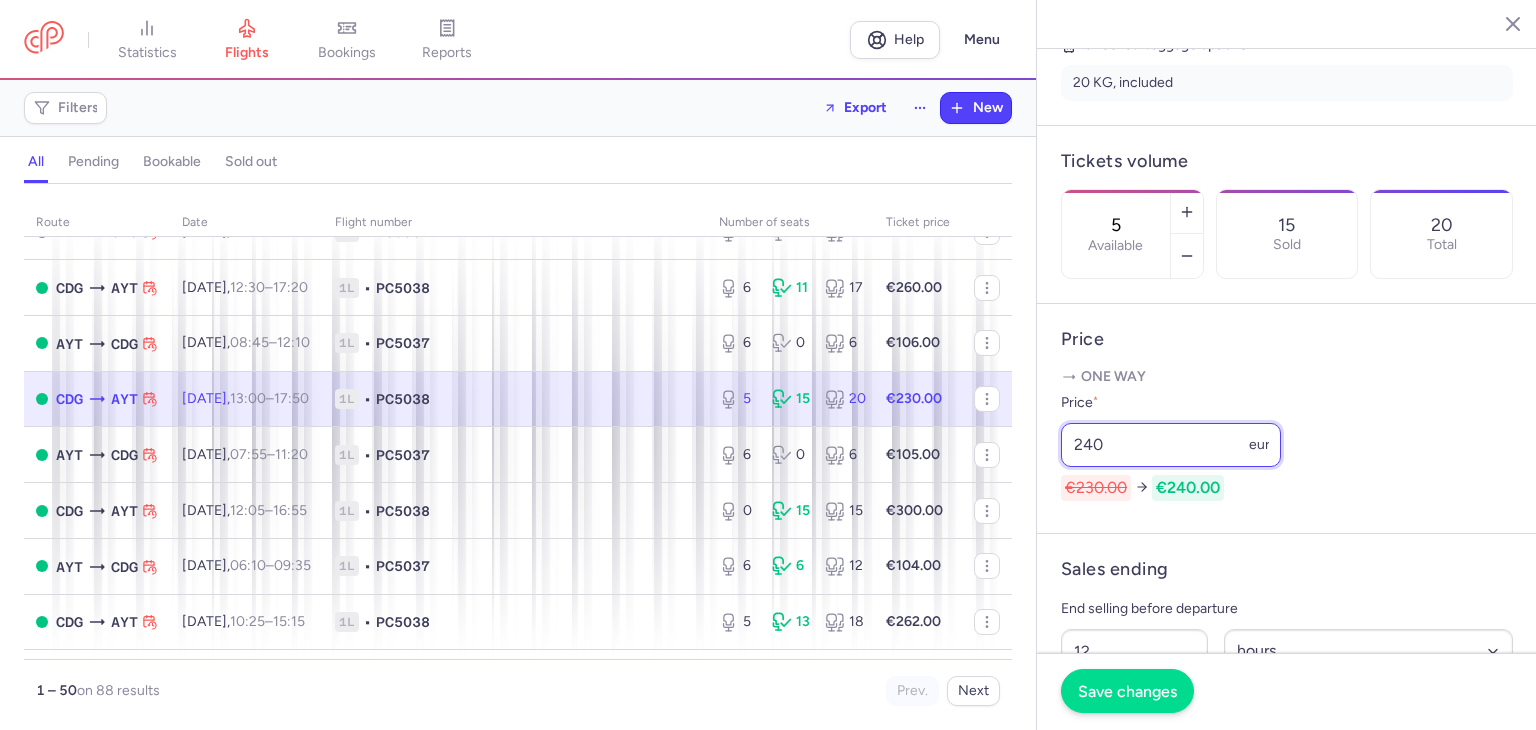 type on "240" 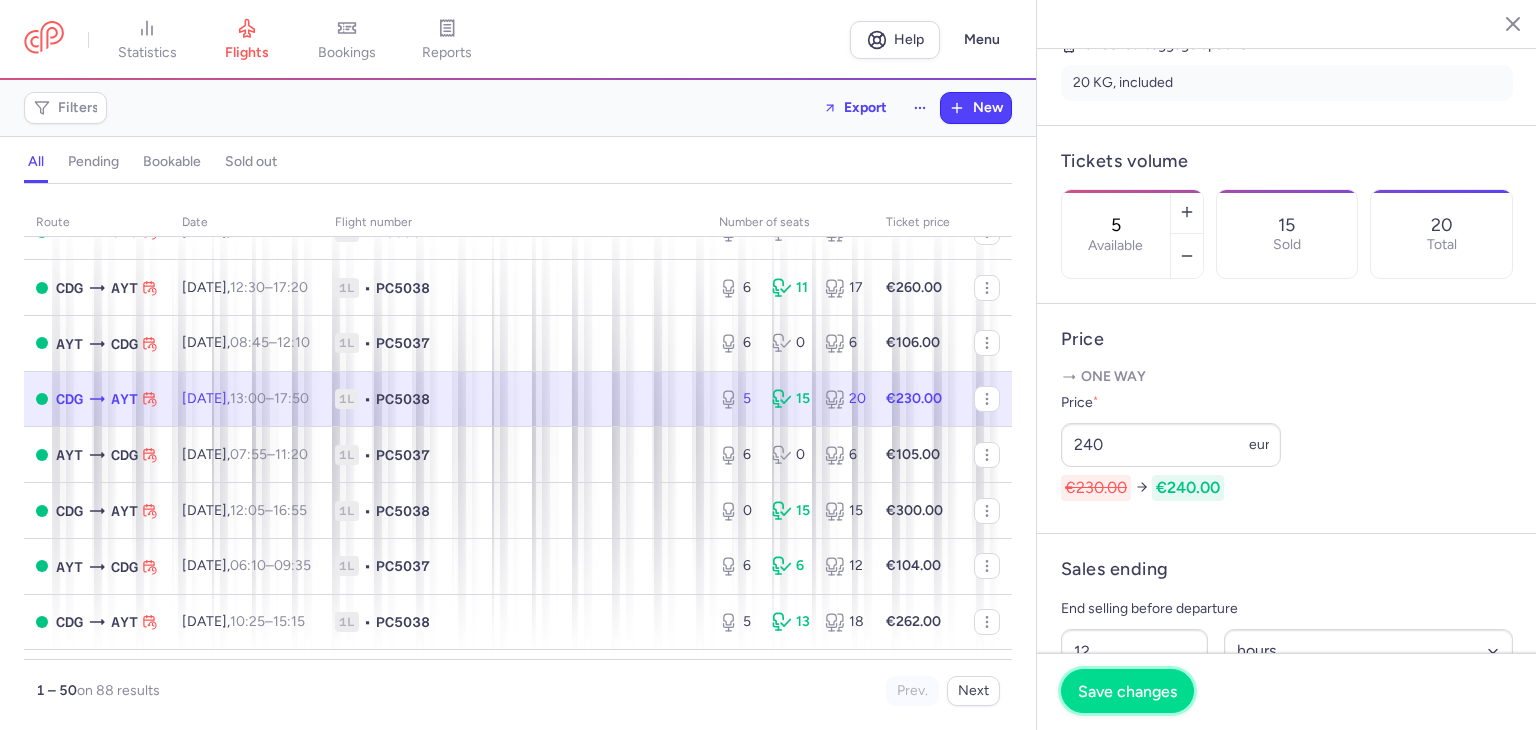 click on "Save changes" at bounding box center (1127, 691) 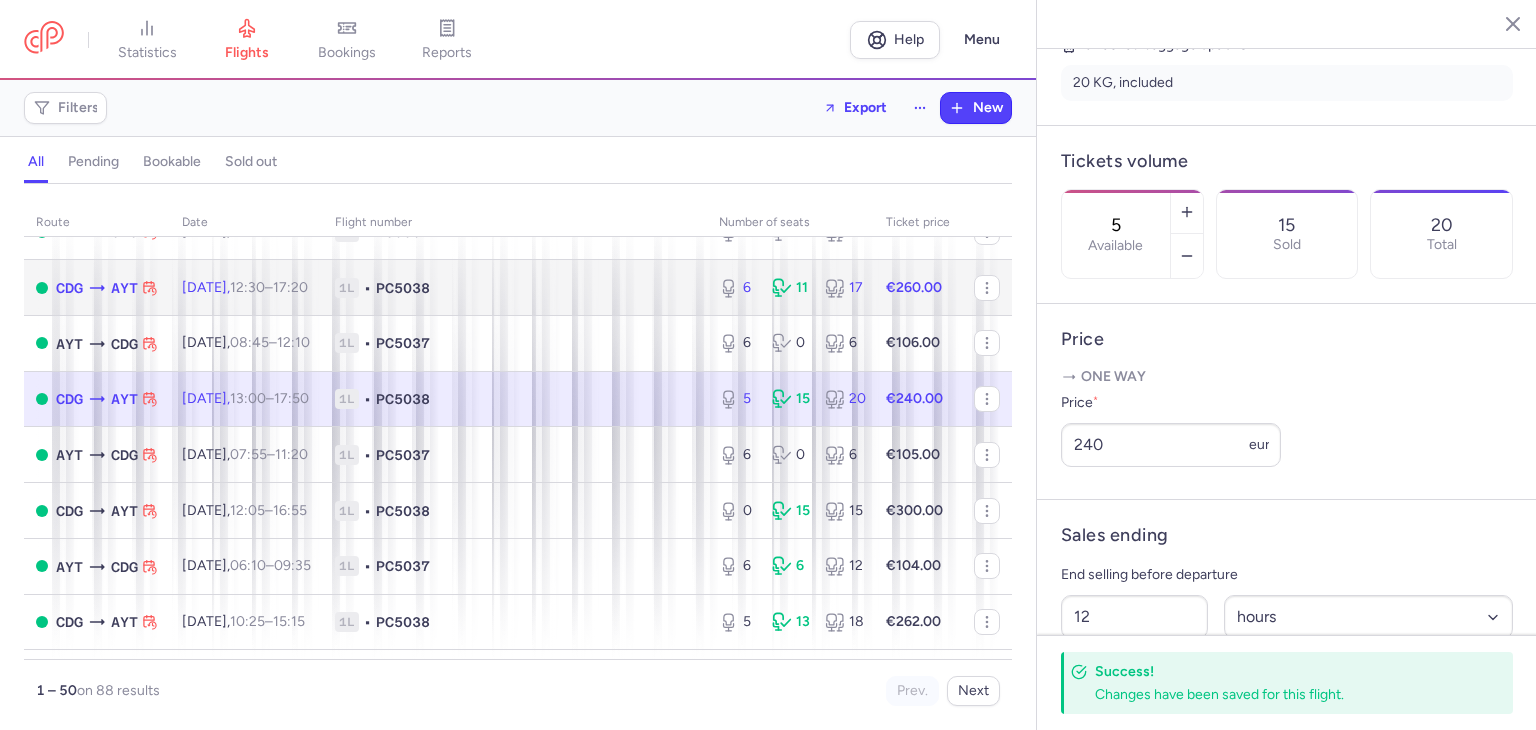 click on "[DATE]  12:30  –  17:20  +0" at bounding box center (246, 288) 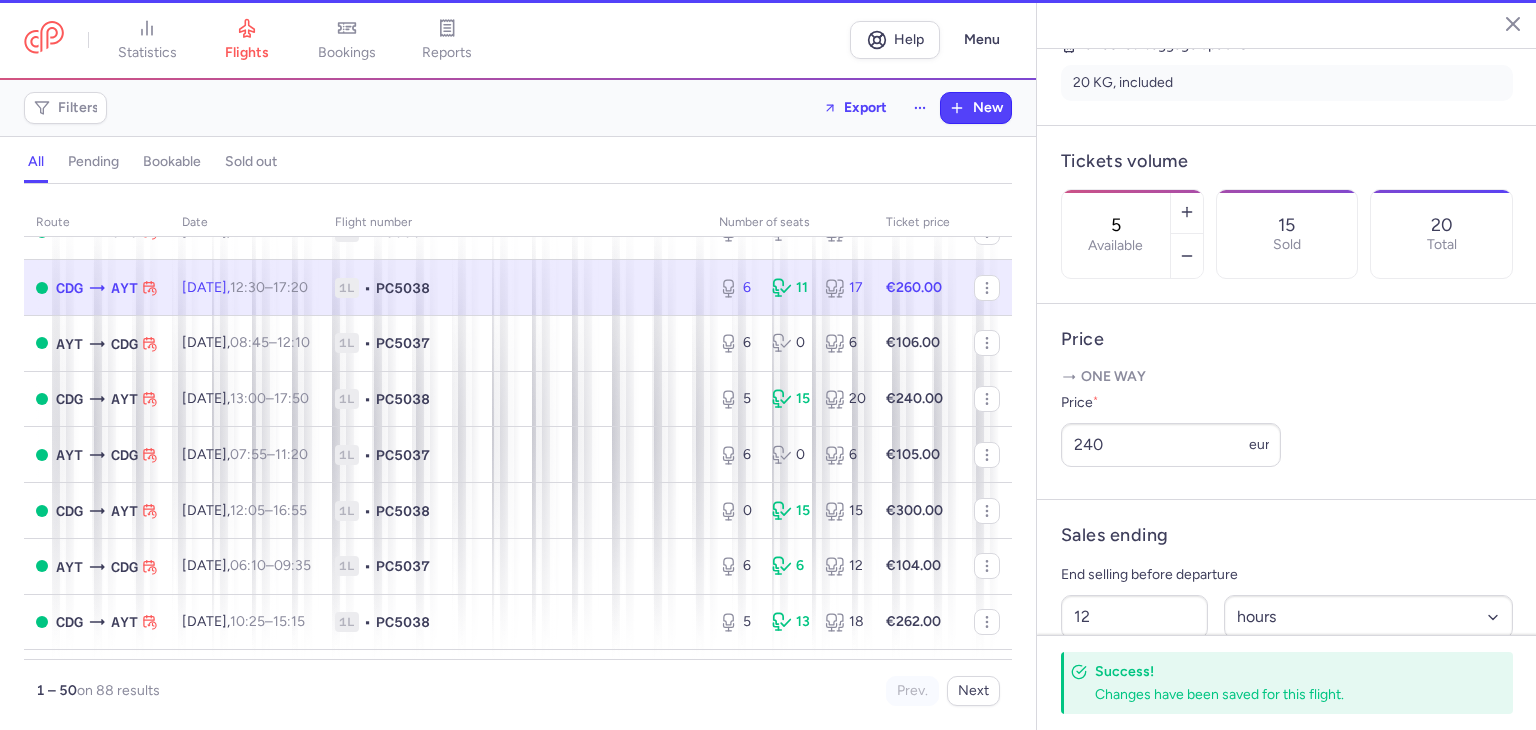 type on "6" 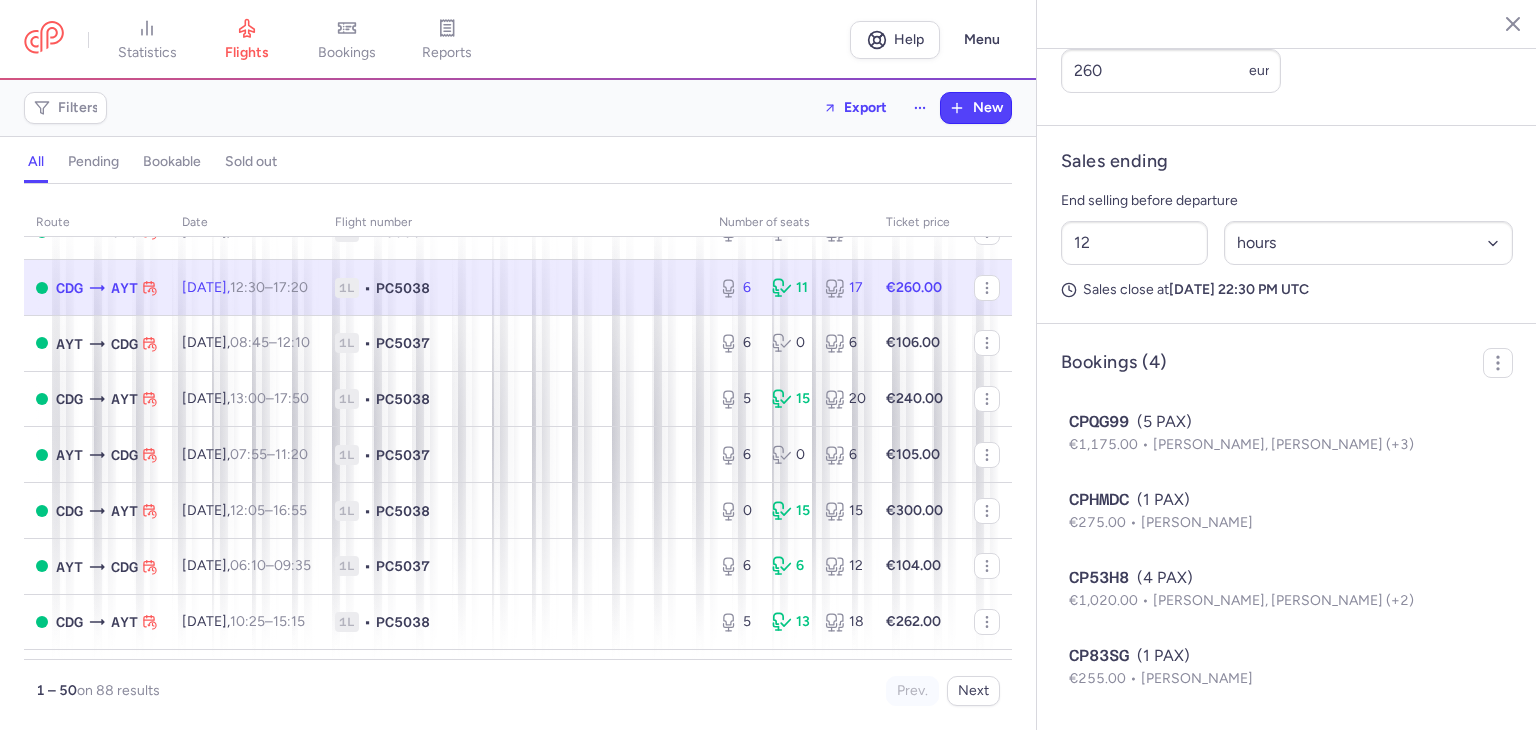 scroll, scrollTop: 935, scrollLeft: 0, axis: vertical 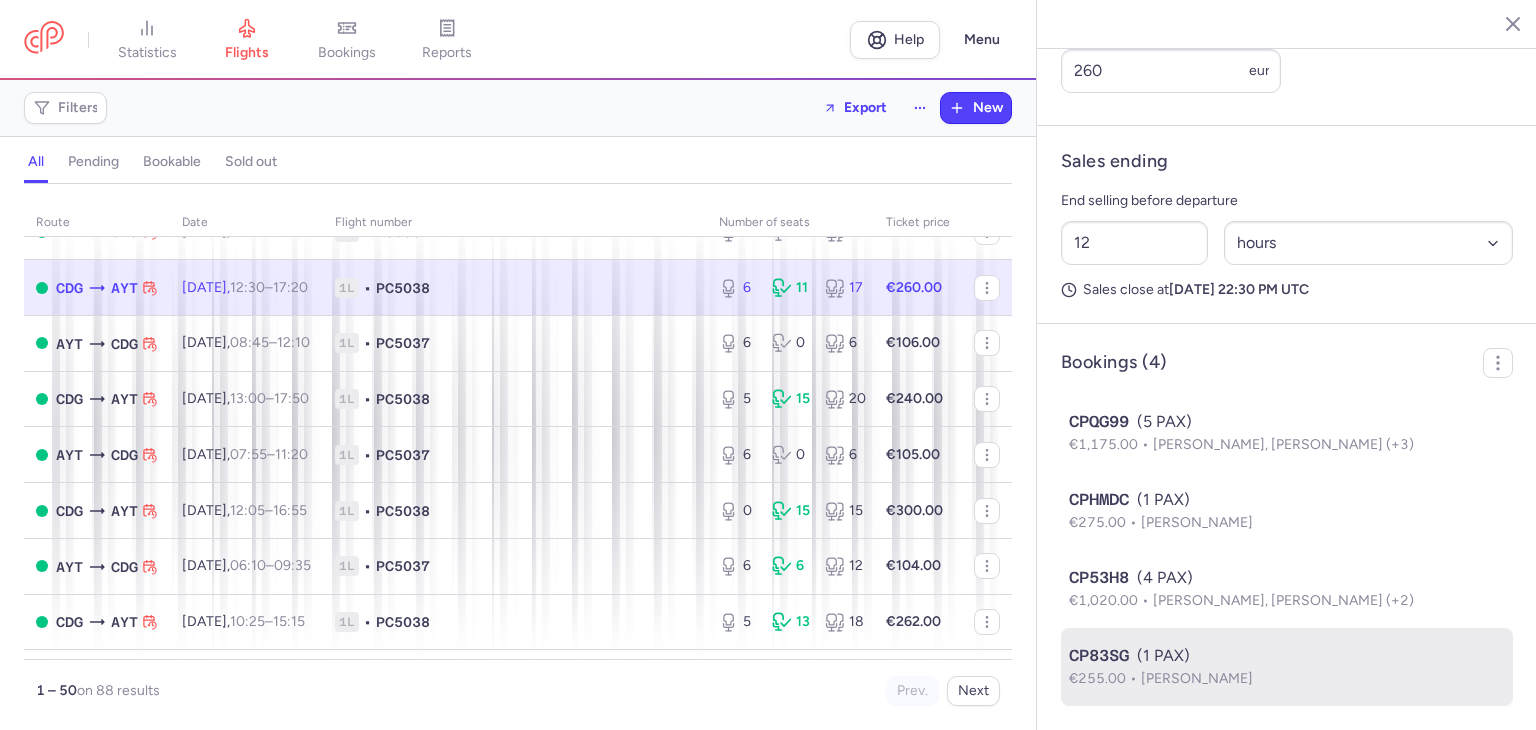 click on "€255.00  [PERSON_NAME]" at bounding box center [1287, 679] 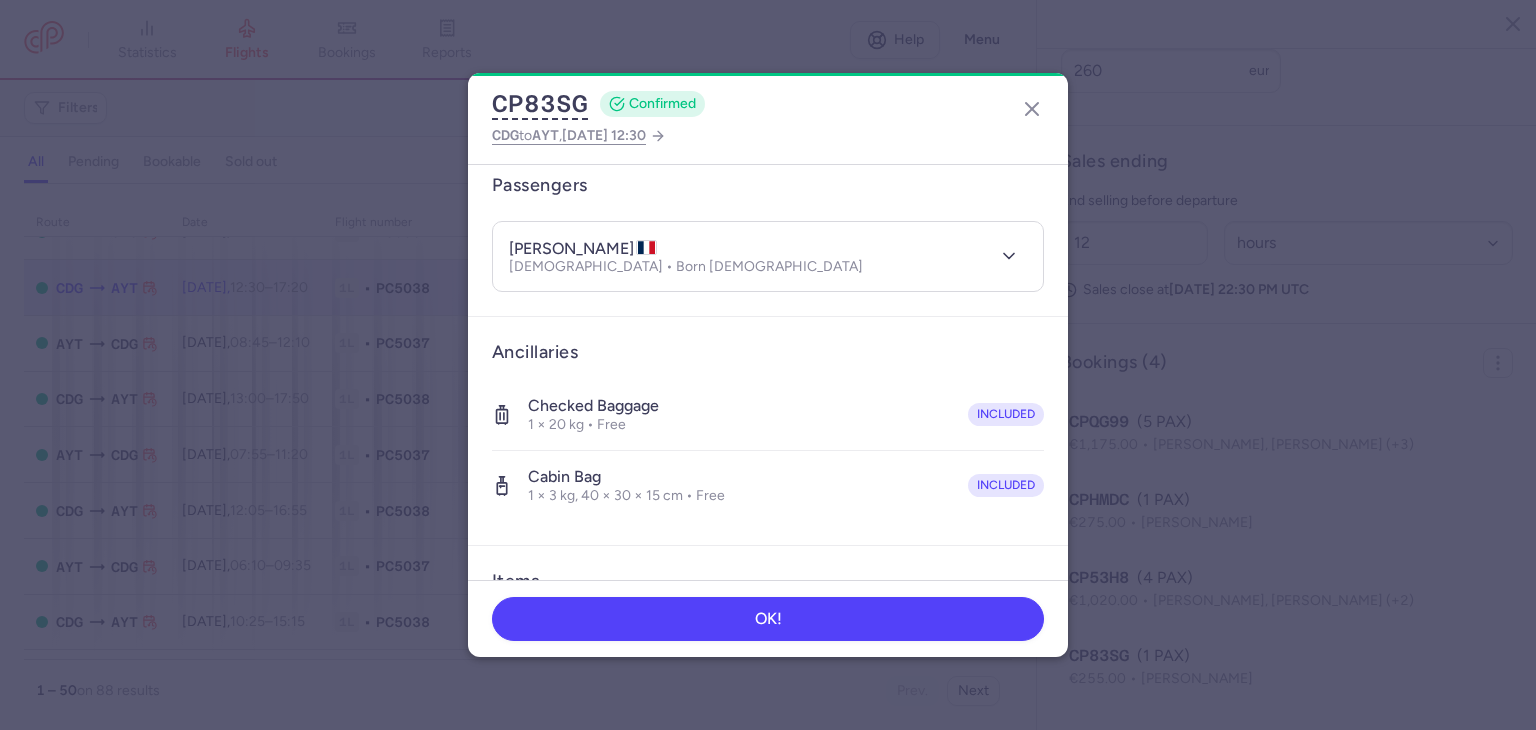 scroll, scrollTop: 0, scrollLeft: 0, axis: both 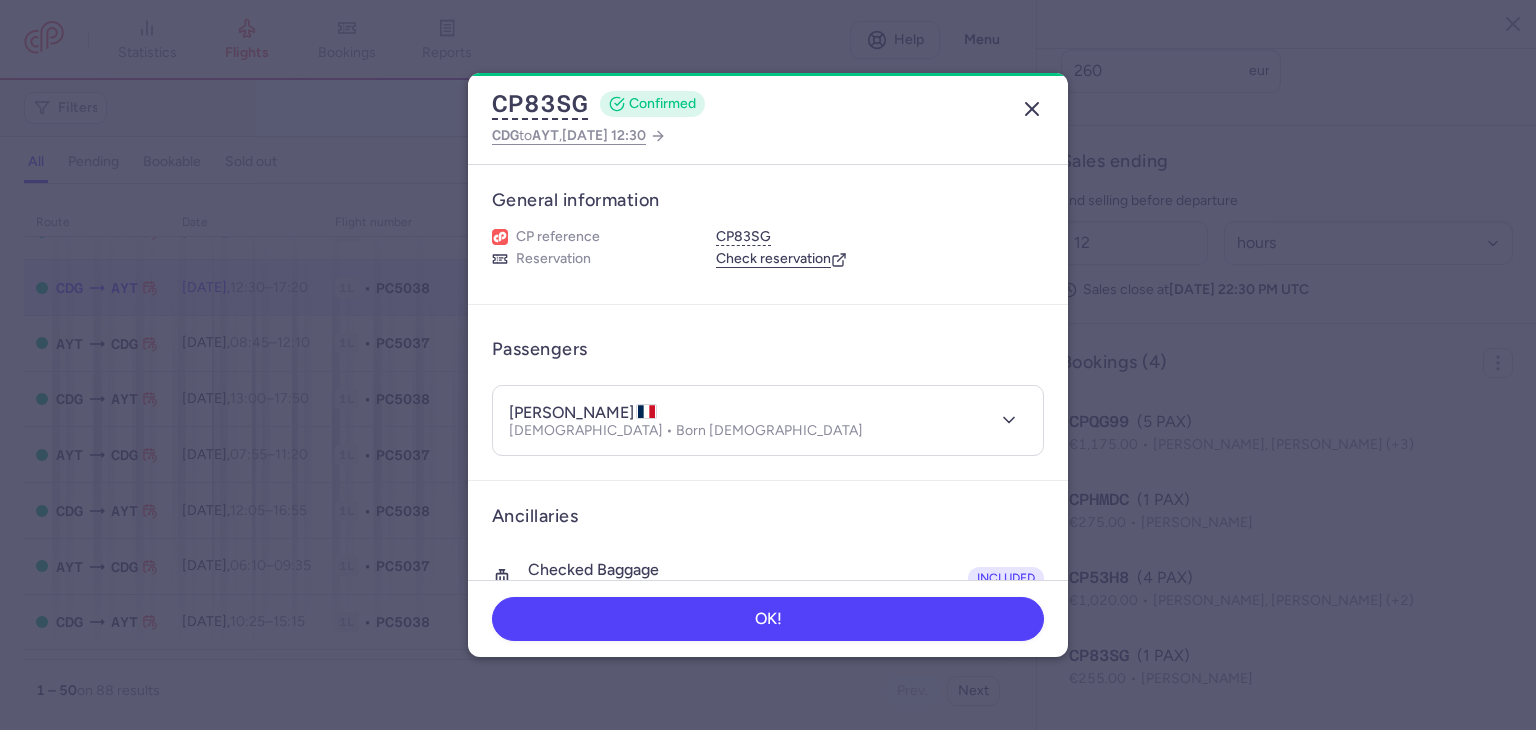 click 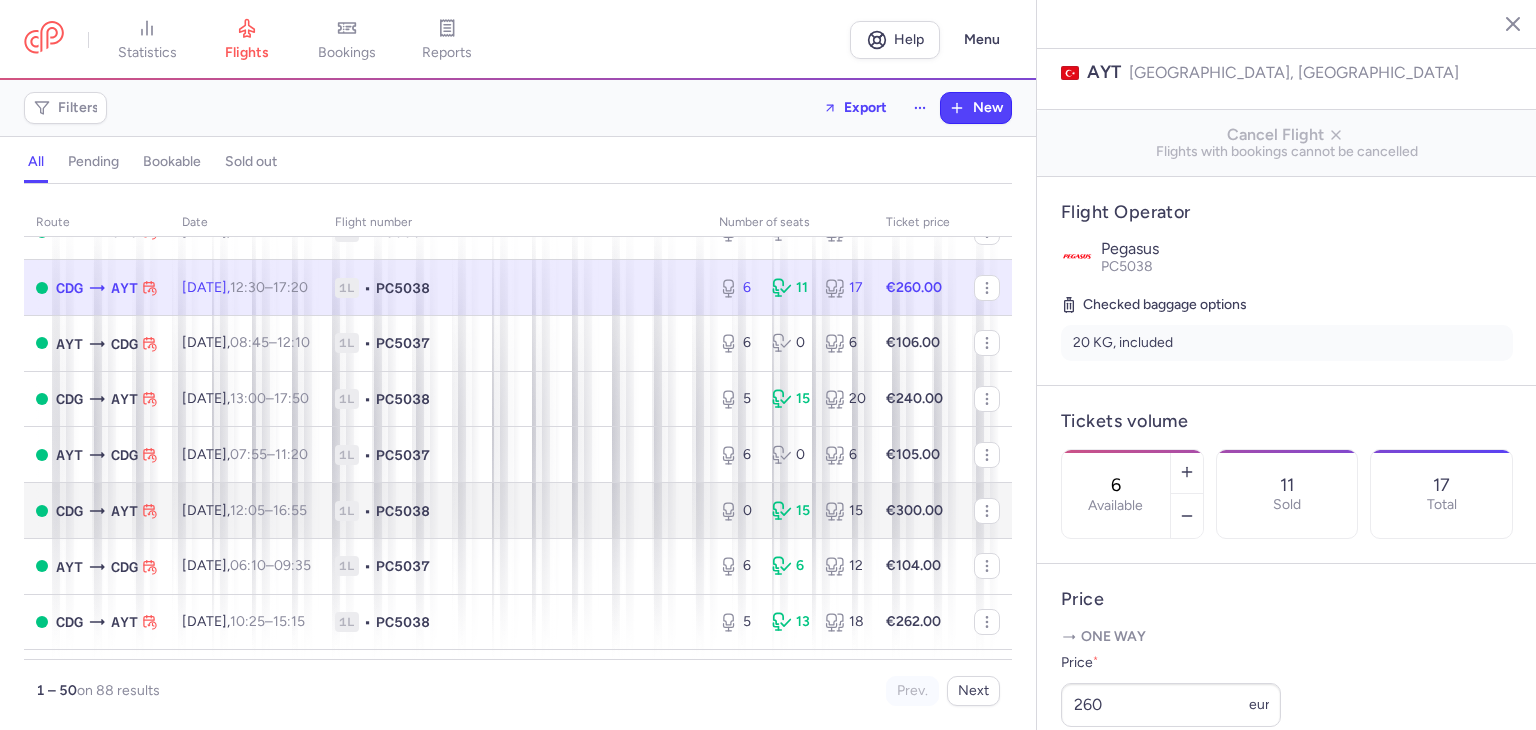 scroll, scrollTop: 268, scrollLeft: 0, axis: vertical 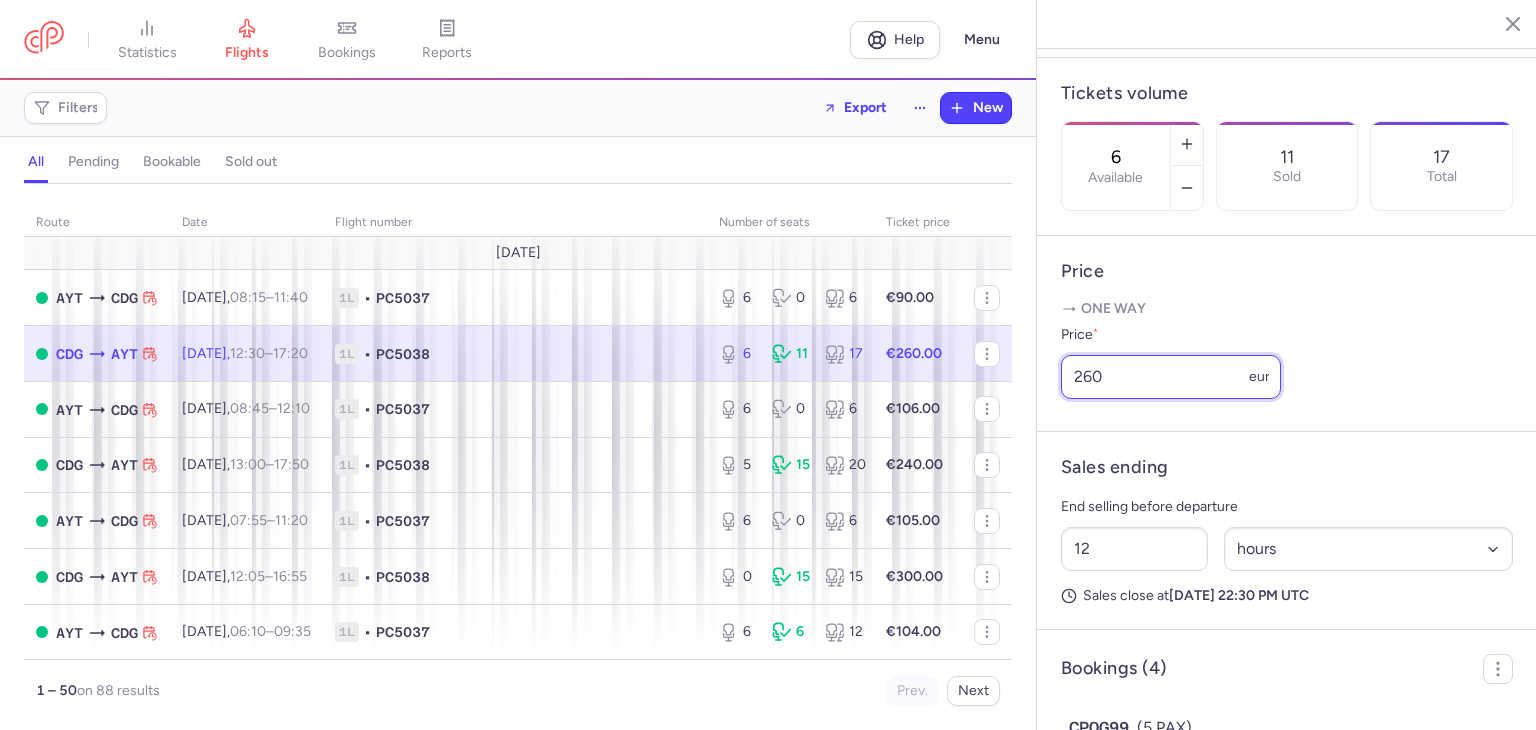 click on "260" at bounding box center (1171, 377) 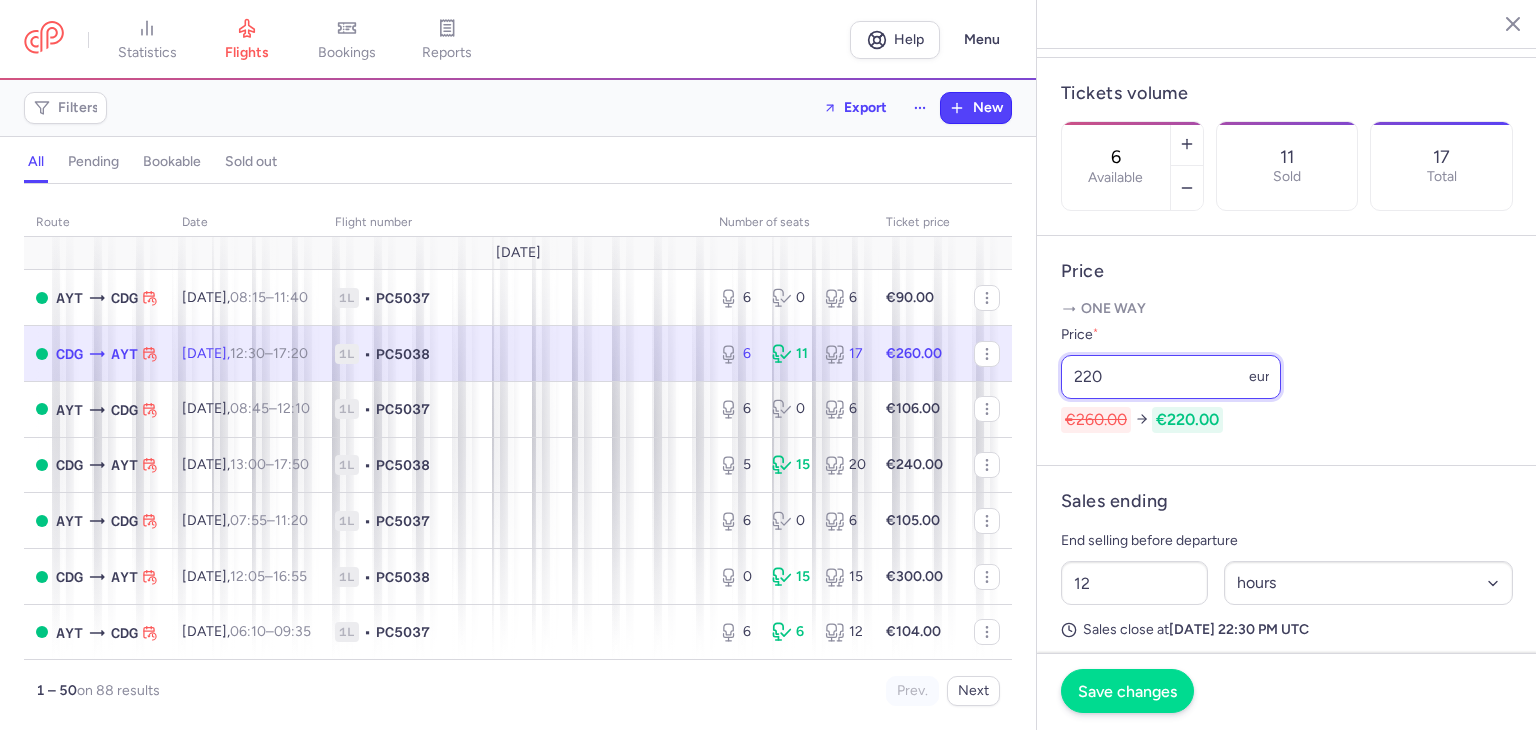 type on "220" 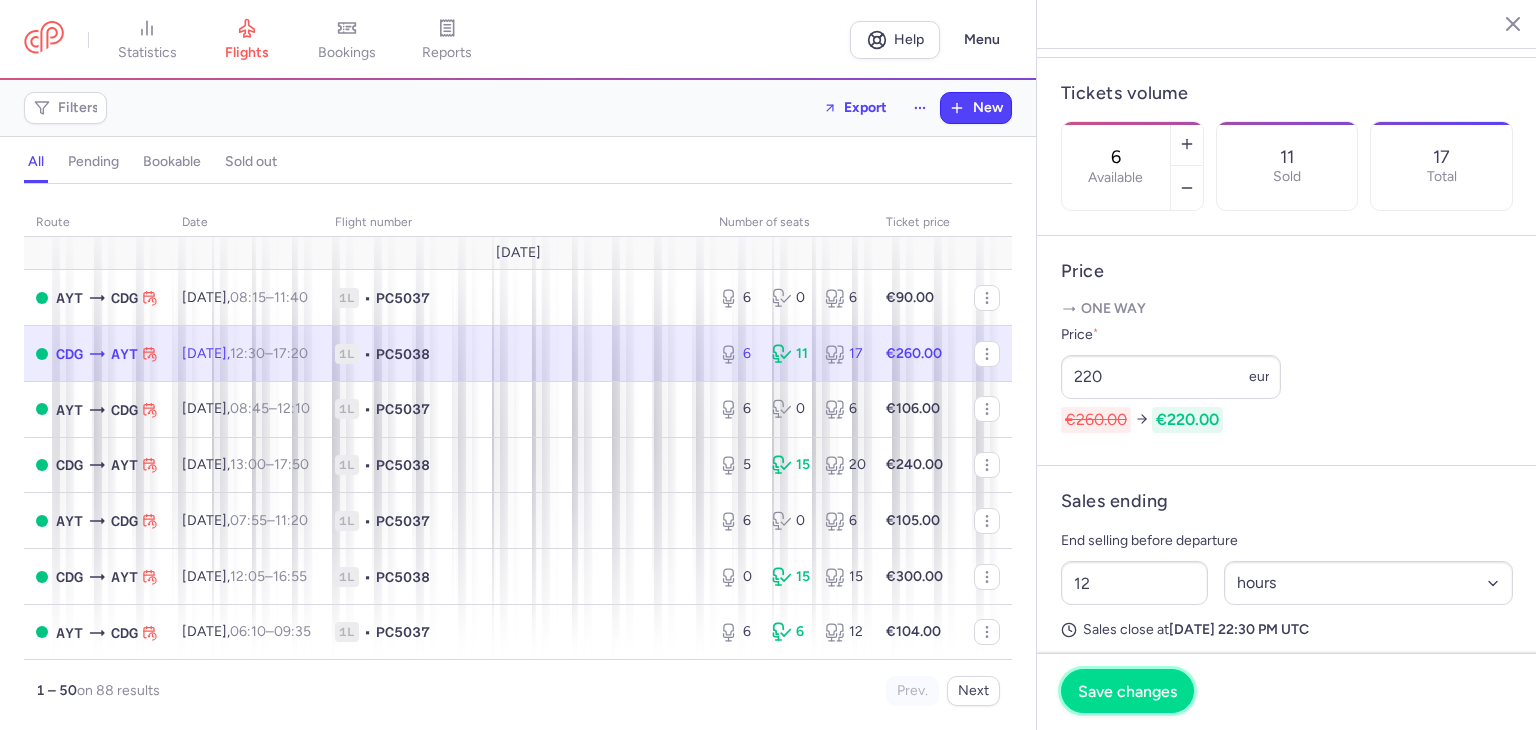 click on "Save changes" at bounding box center (1127, 691) 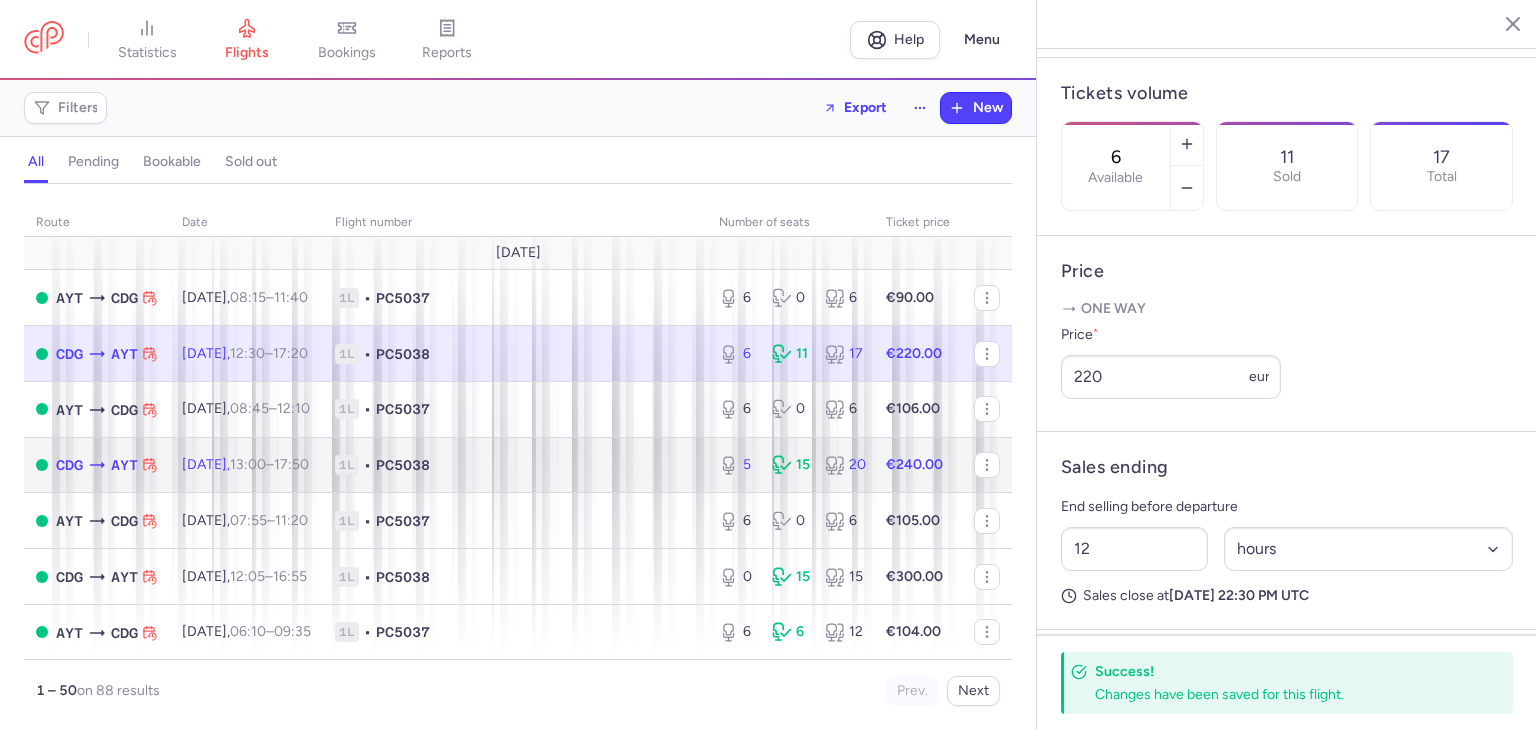 click on "13:00" at bounding box center [248, 464] 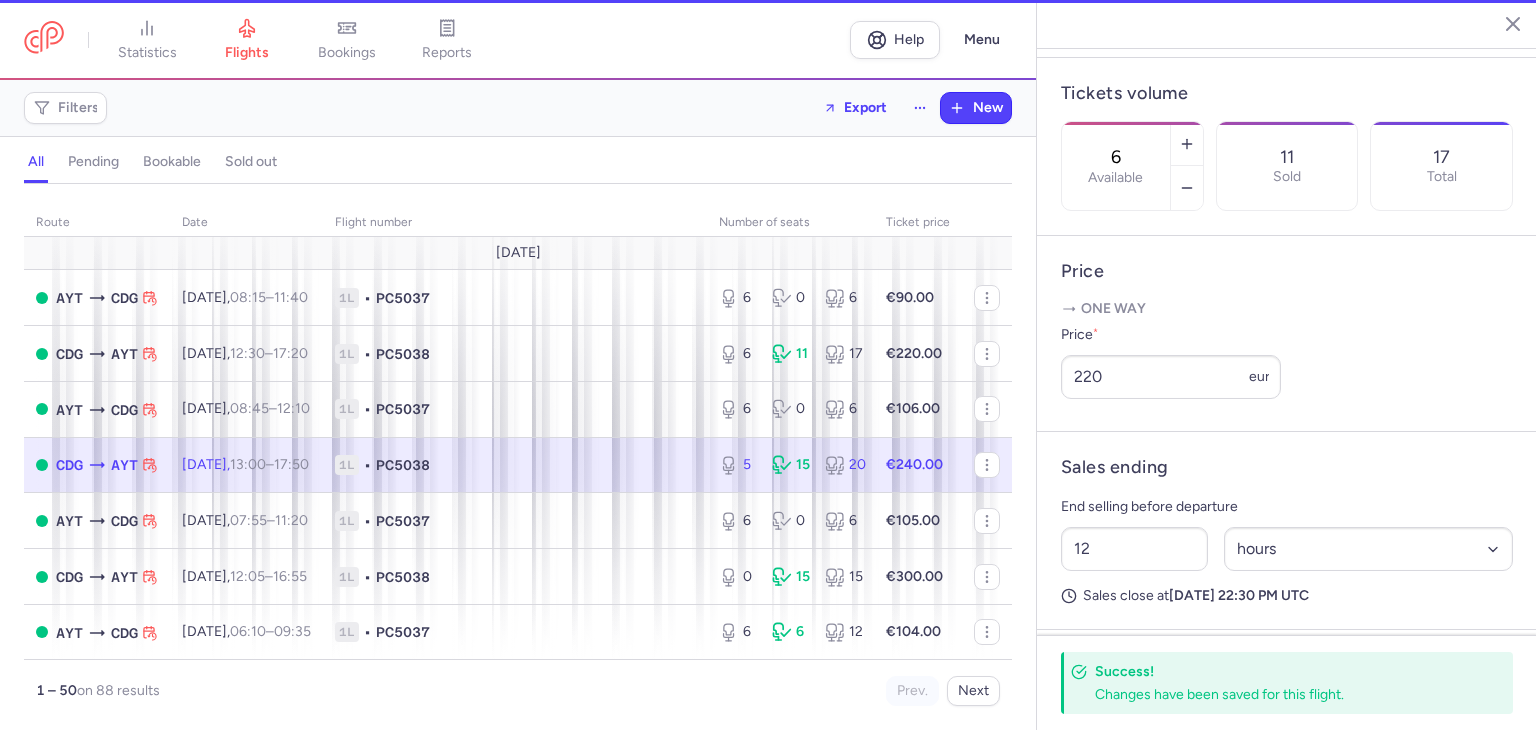 type on "5" 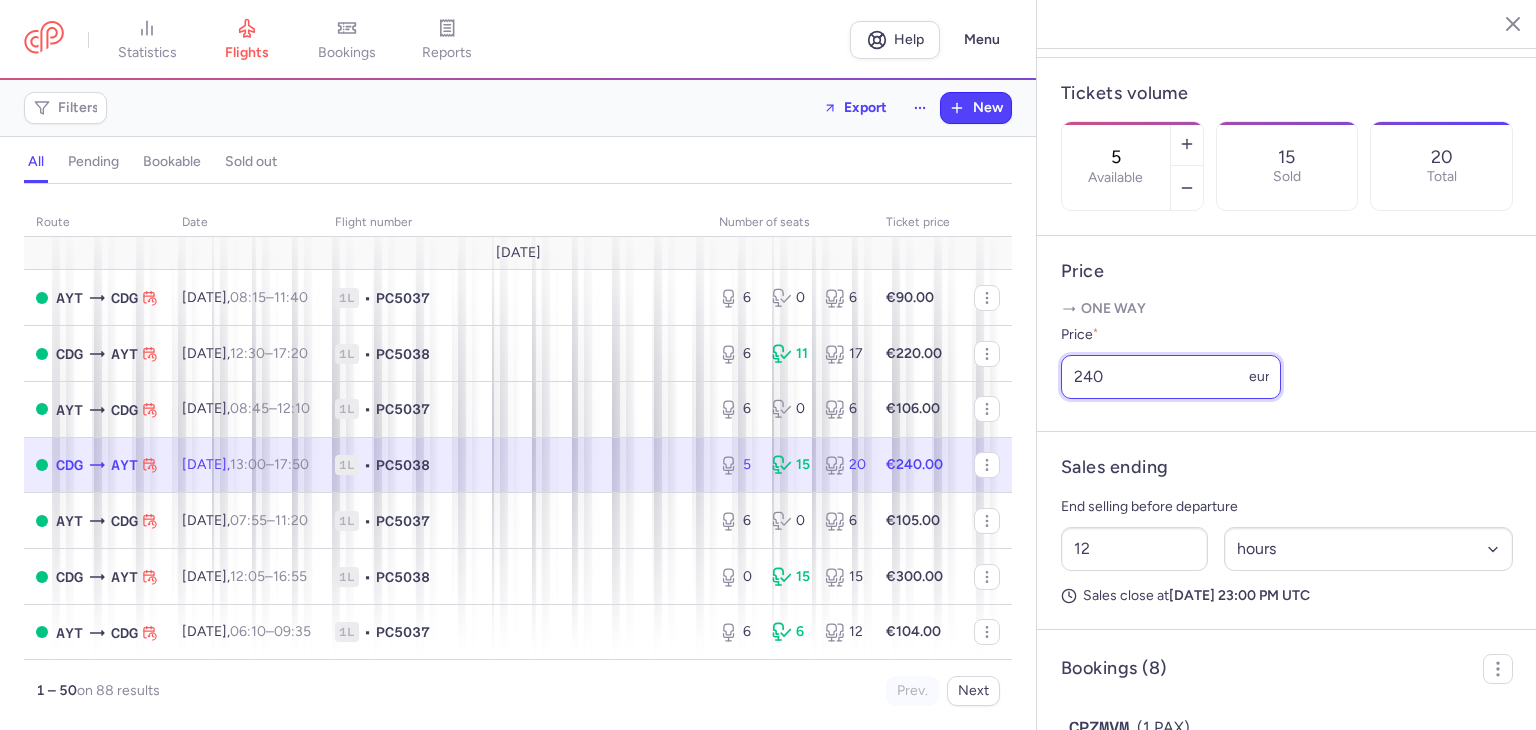 drag, startPoint x: 1177, startPoint y: 407, endPoint x: 1031, endPoint y: 407, distance: 146 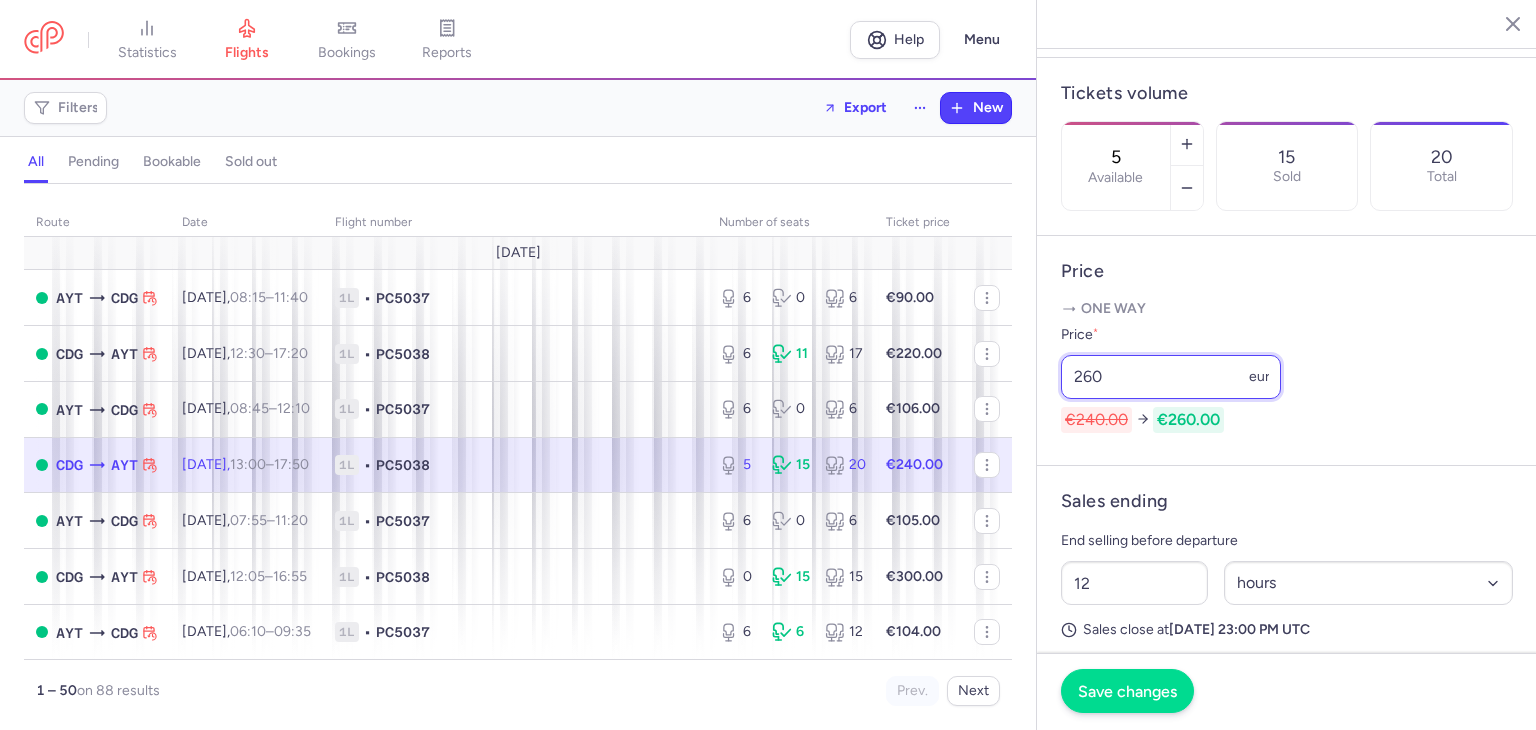 type on "260" 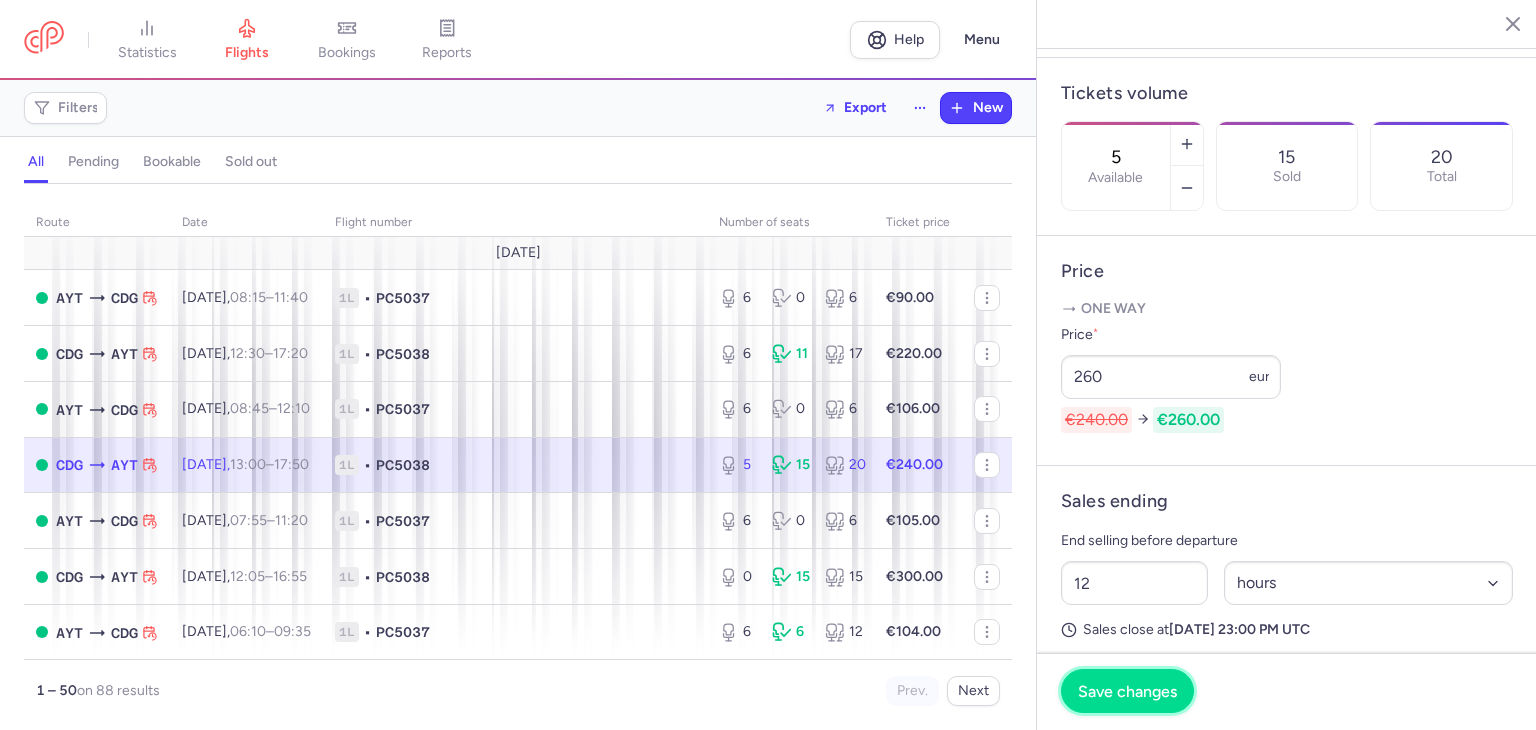 click on "Save changes" at bounding box center (1127, 691) 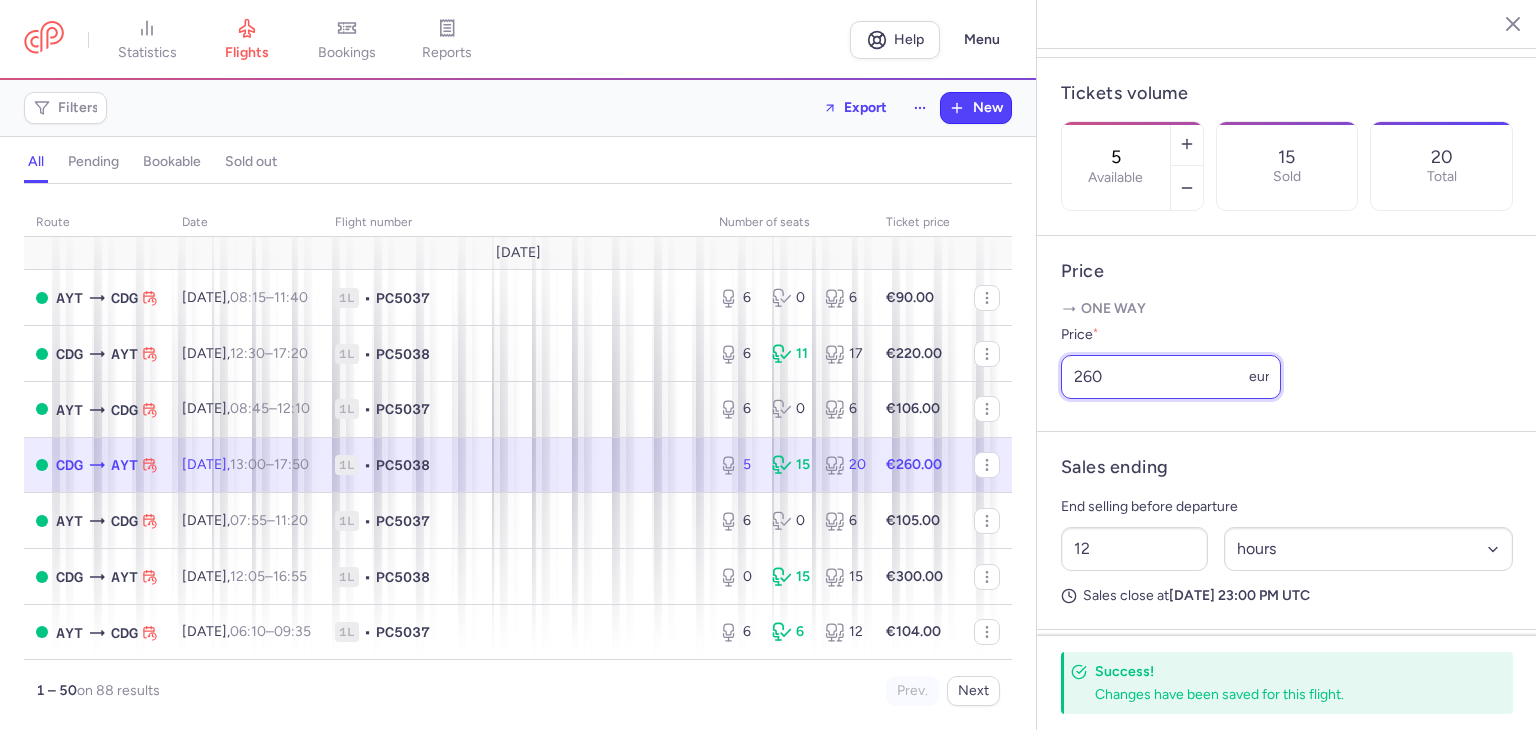 drag, startPoint x: 1118, startPoint y: 405, endPoint x: 1086, endPoint y: 404, distance: 32.01562 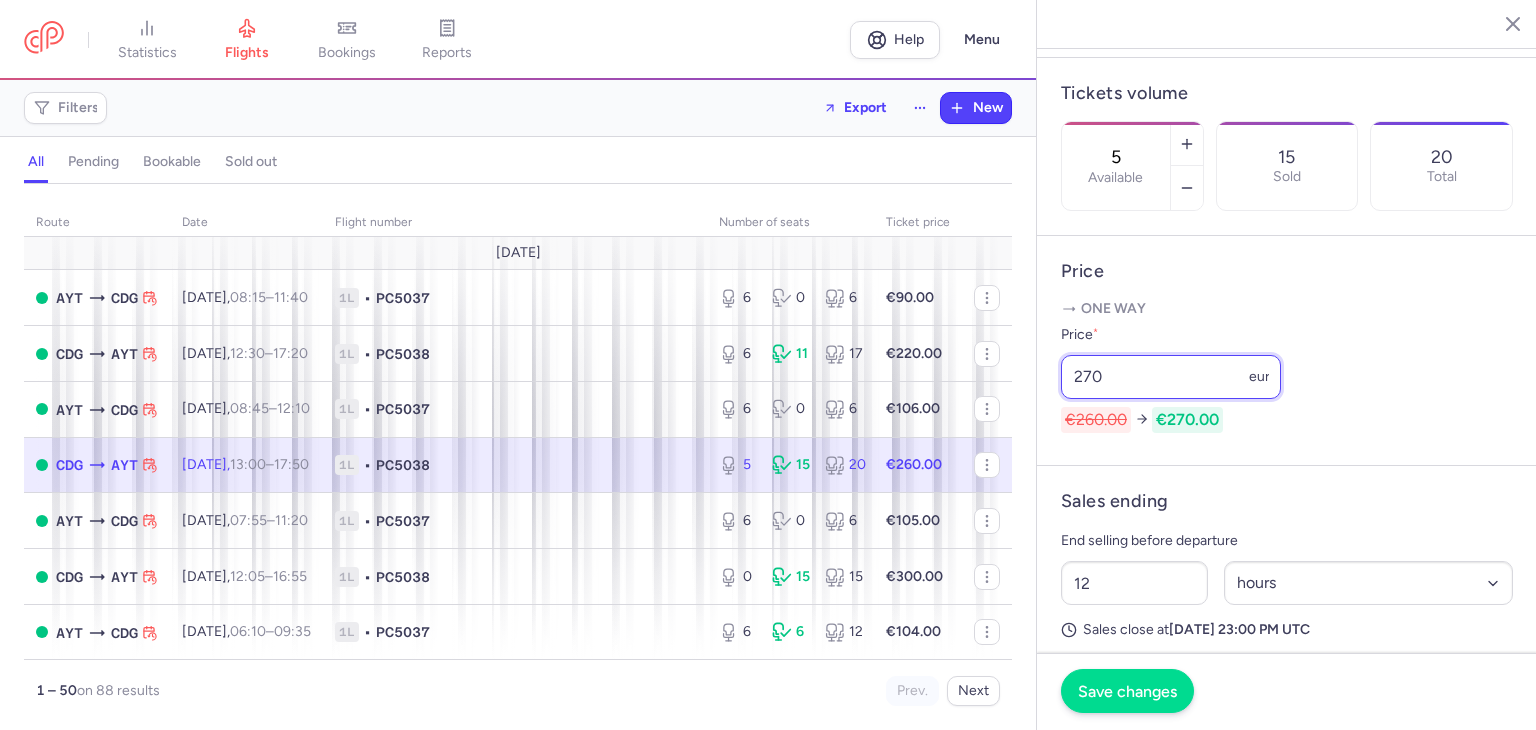 type on "270" 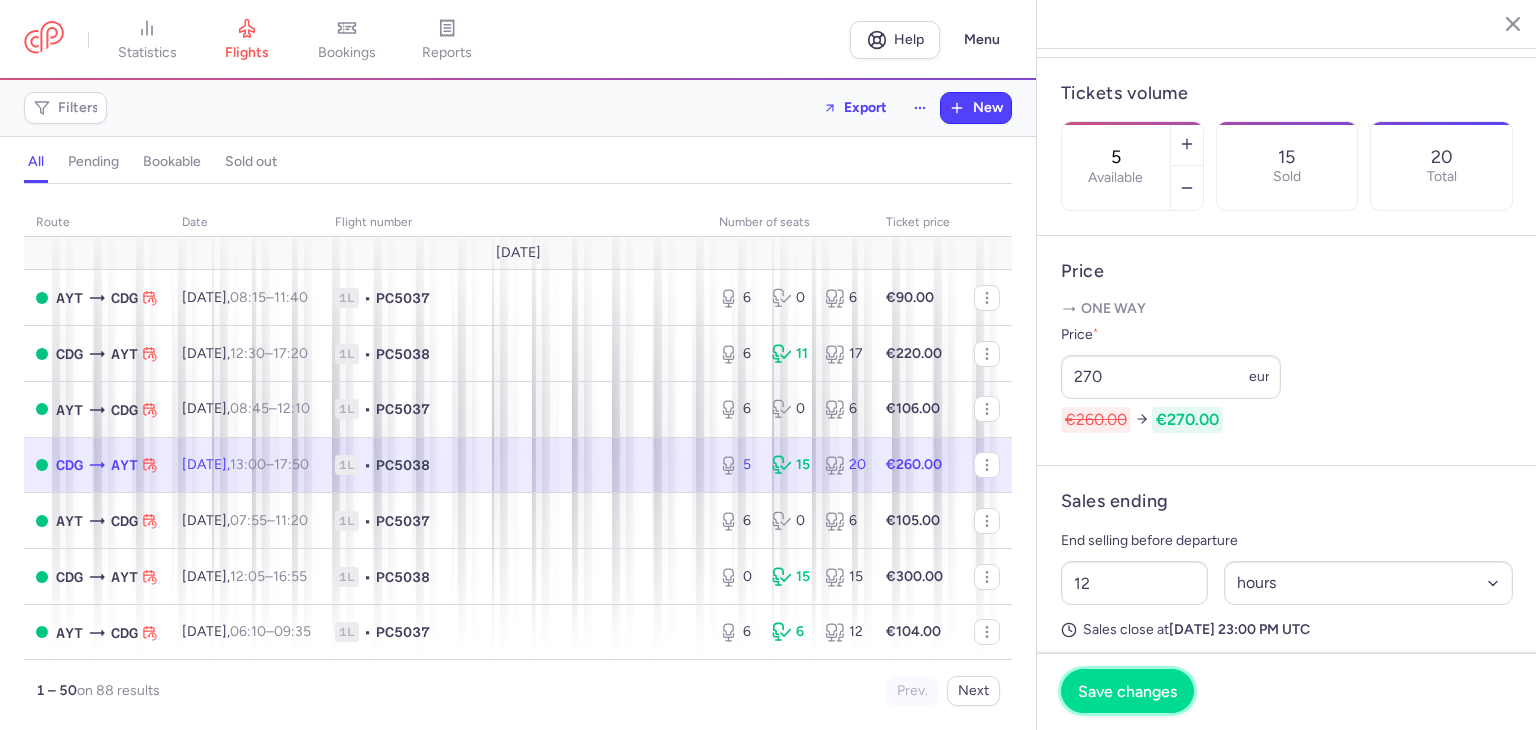 click on "Save changes" at bounding box center (1127, 691) 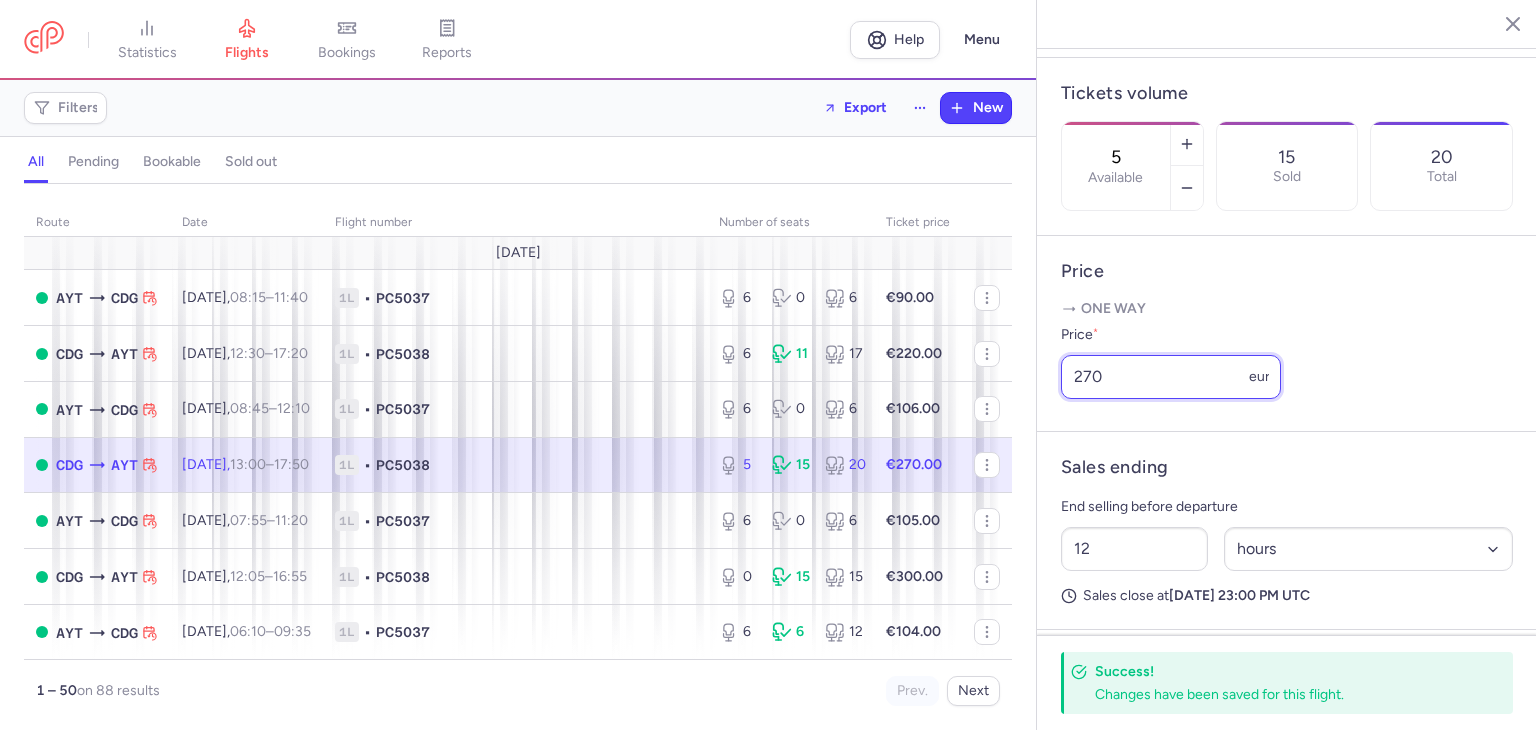 click on "270" at bounding box center [1171, 377] 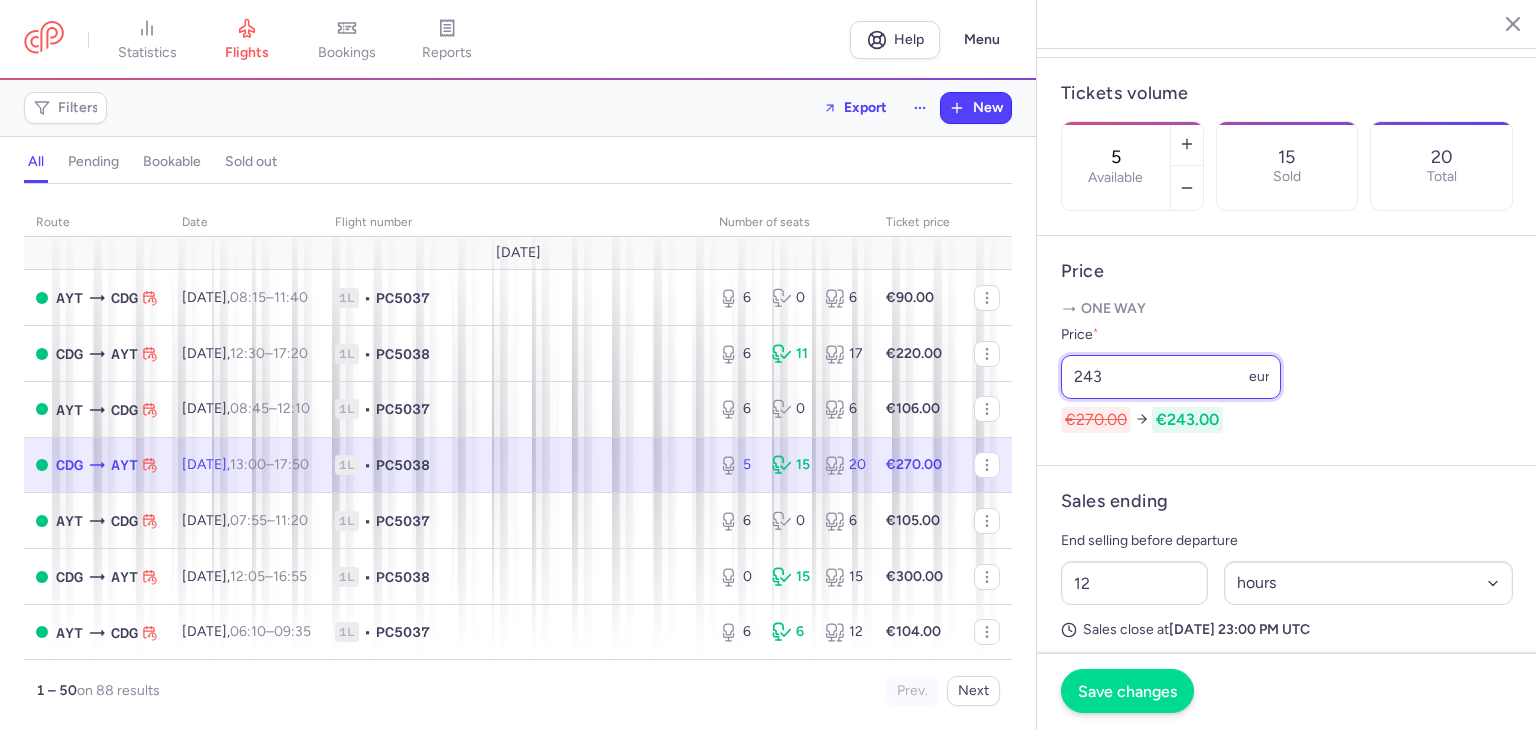 type on "243" 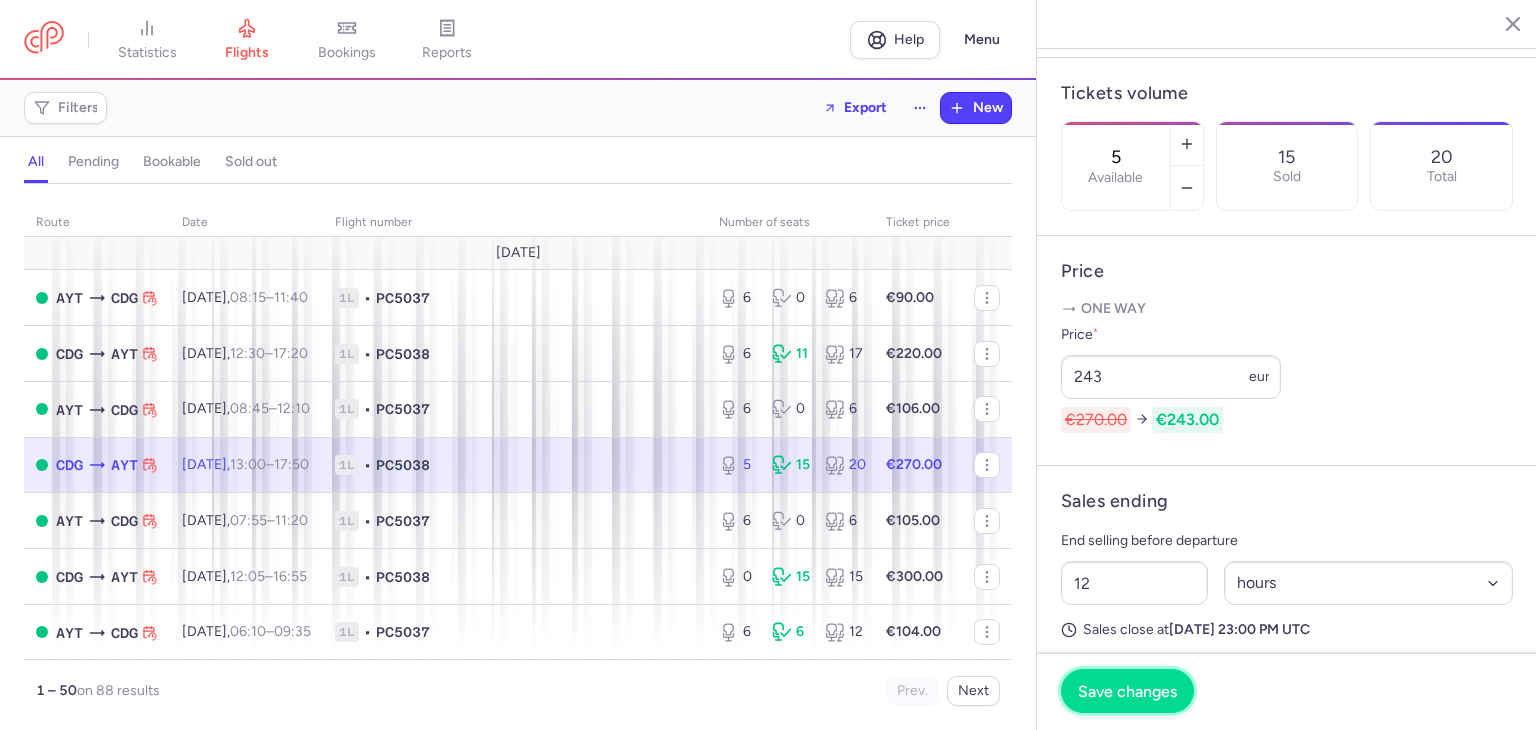 click on "Save changes" at bounding box center (1127, 691) 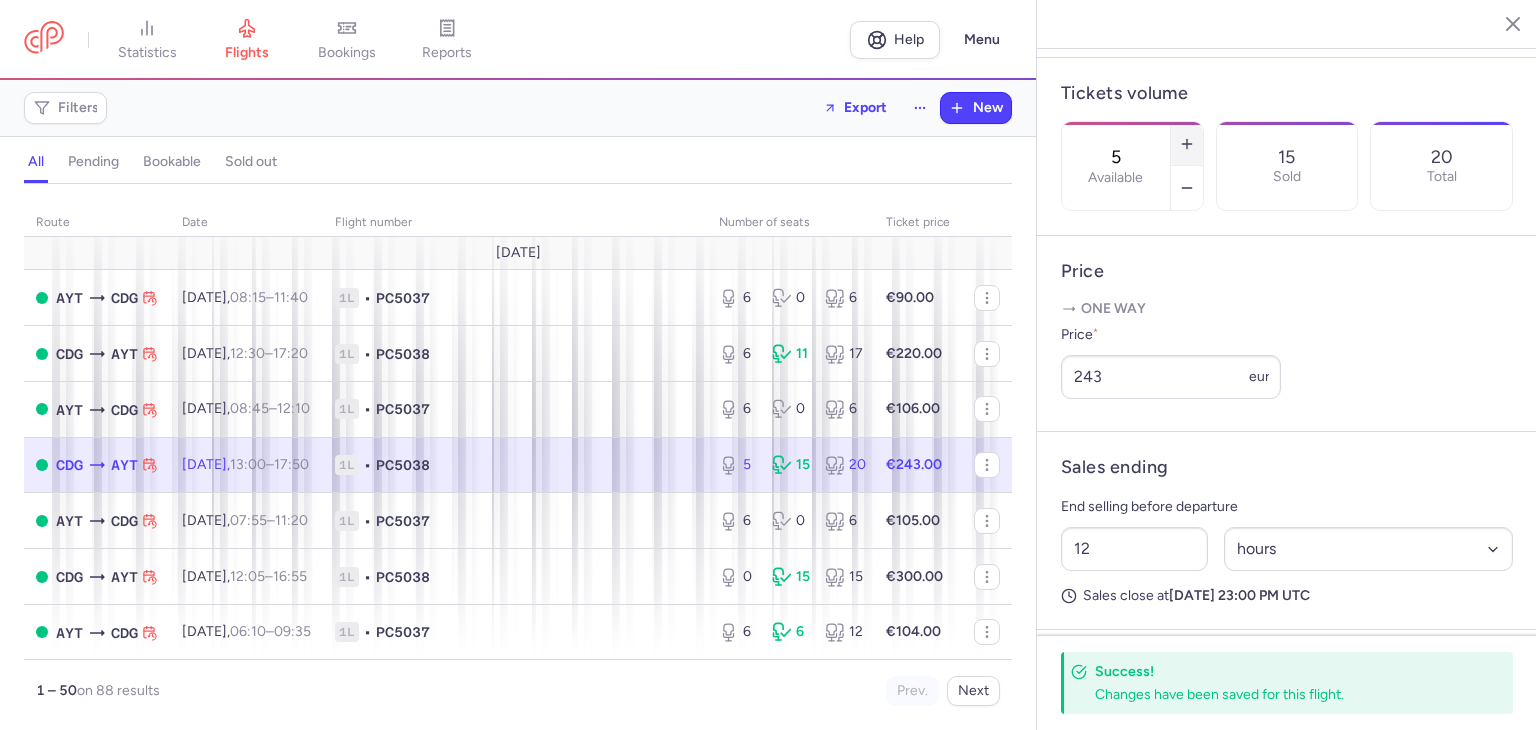 click 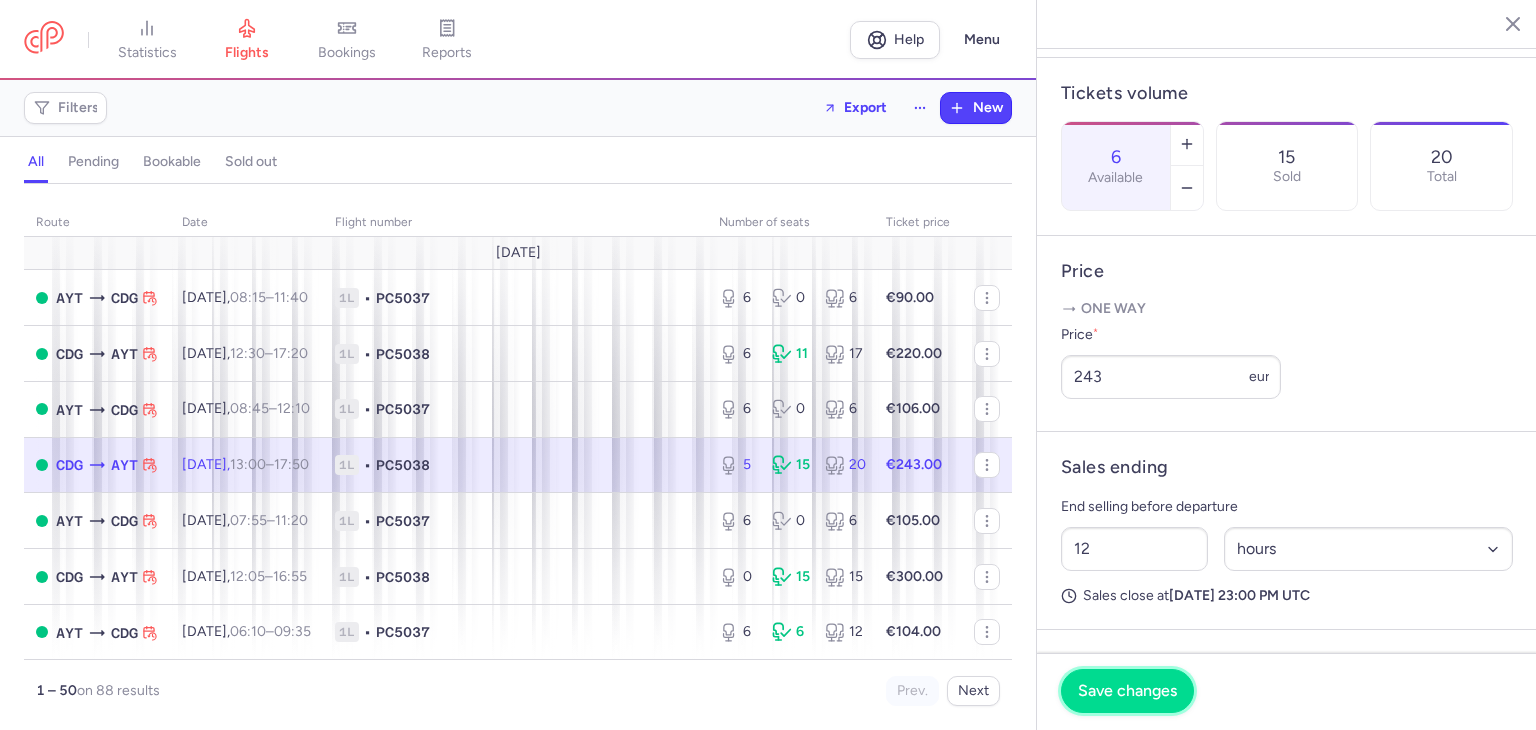 click on "Save changes" at bounding box center [1127, 691] 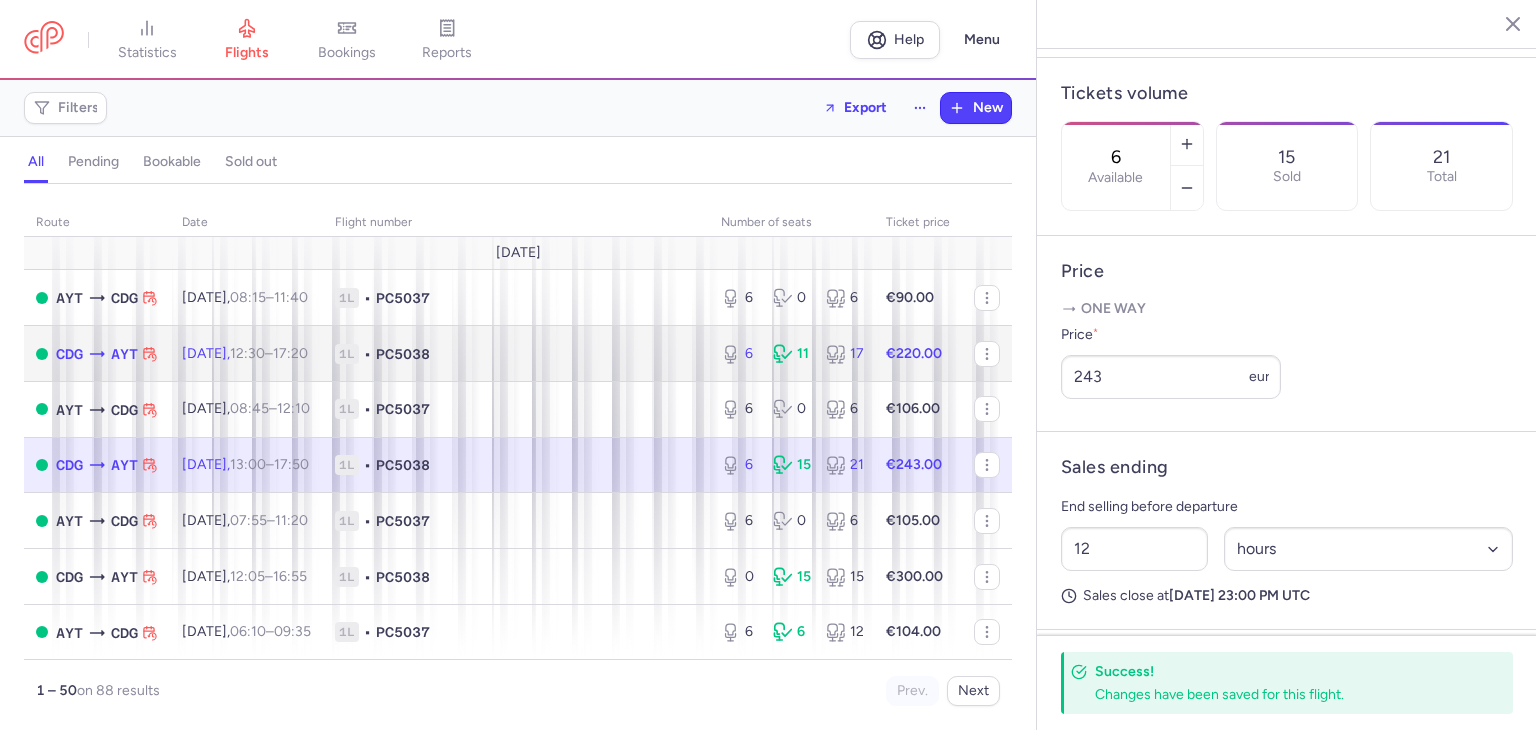 click on "1L • PC5038" at bounding box center (516, 354) 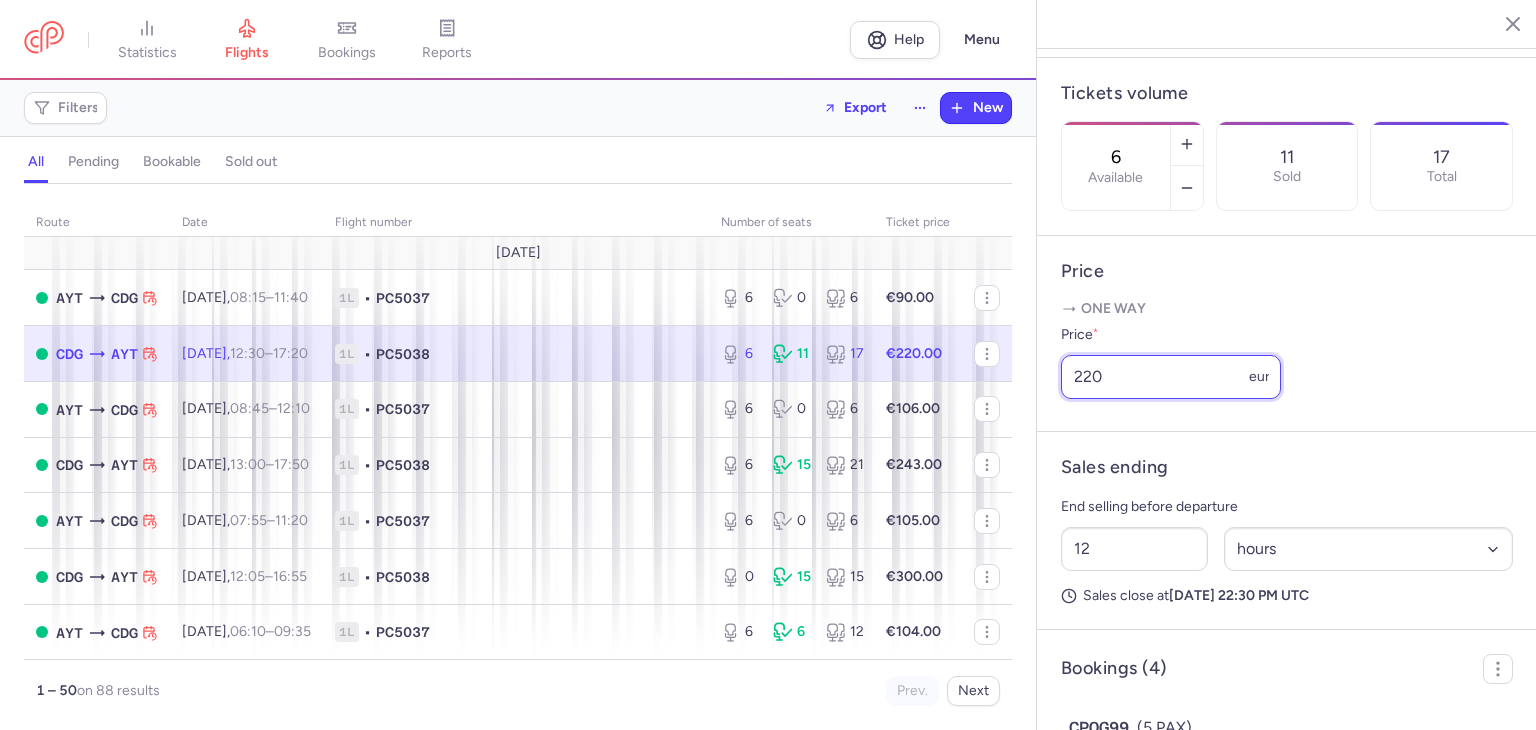 drag, startPoint x: 1128, startPoint y: 401, endPoint x: 1044, endPoint y: 397, distance: 84.095184 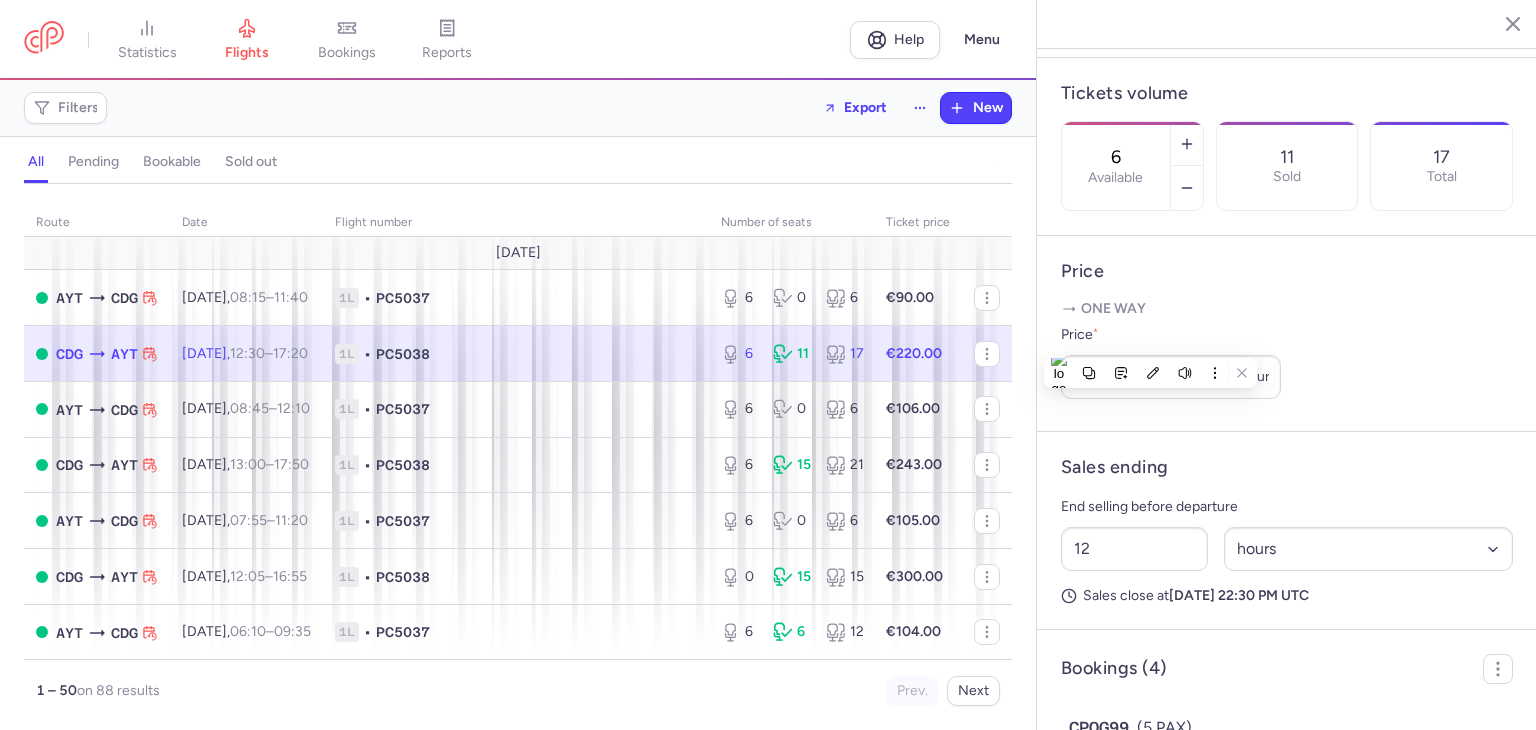 click on "One way" at bounding box center (1287, 309) 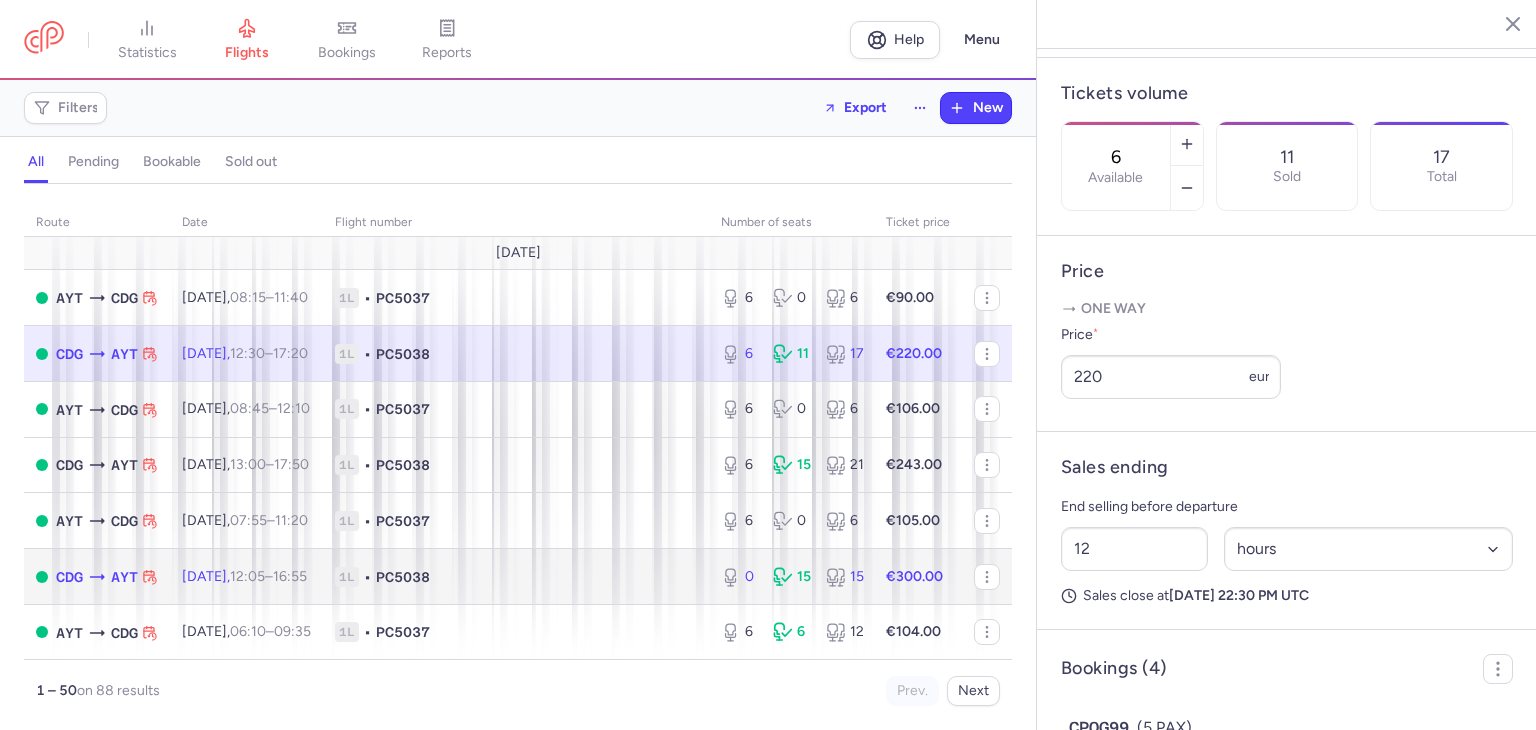 click on "[DATE]  12:05  –  16:55  +0" at bounding box center [246, 577] 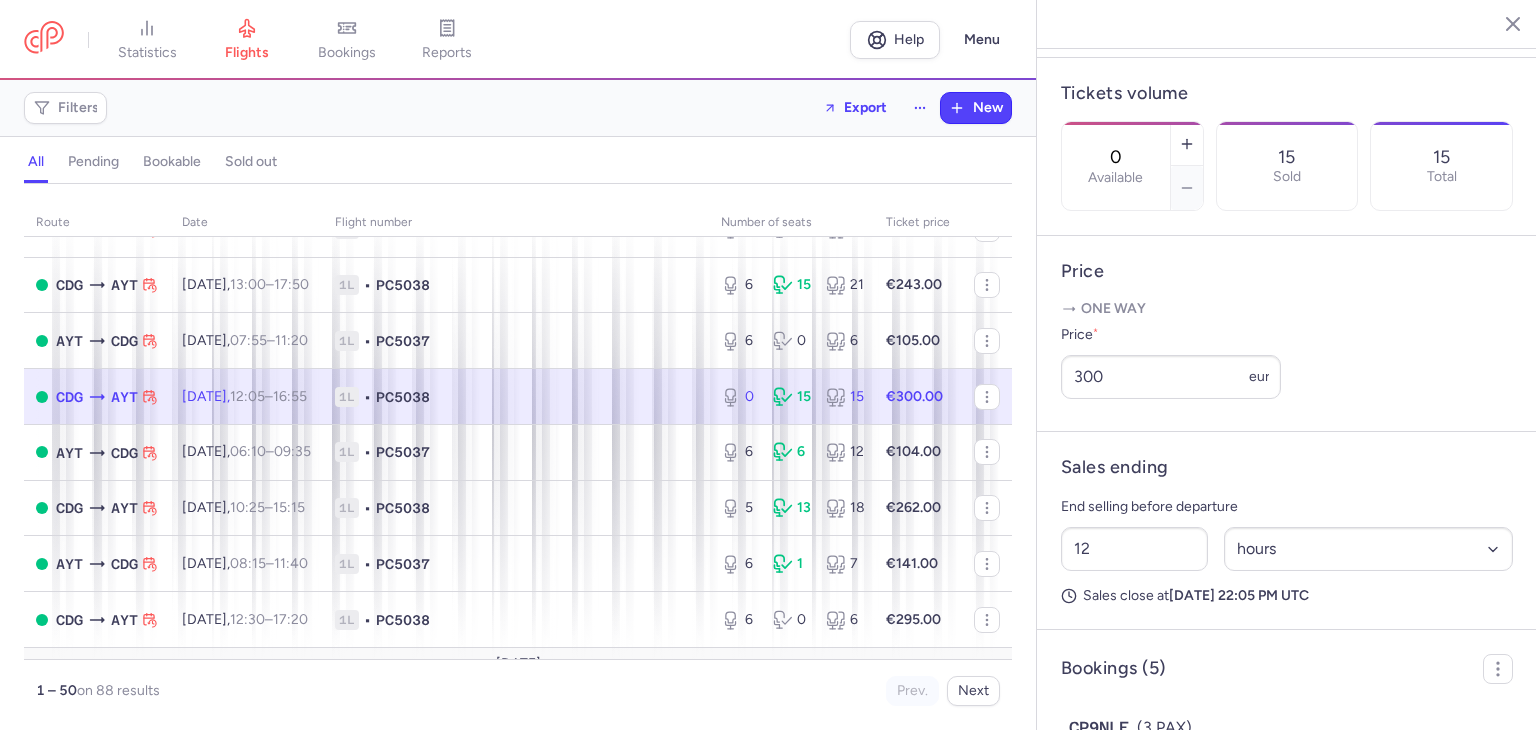 scroll, scrollTop: 200, scrollLeft: 0, axis: vertical 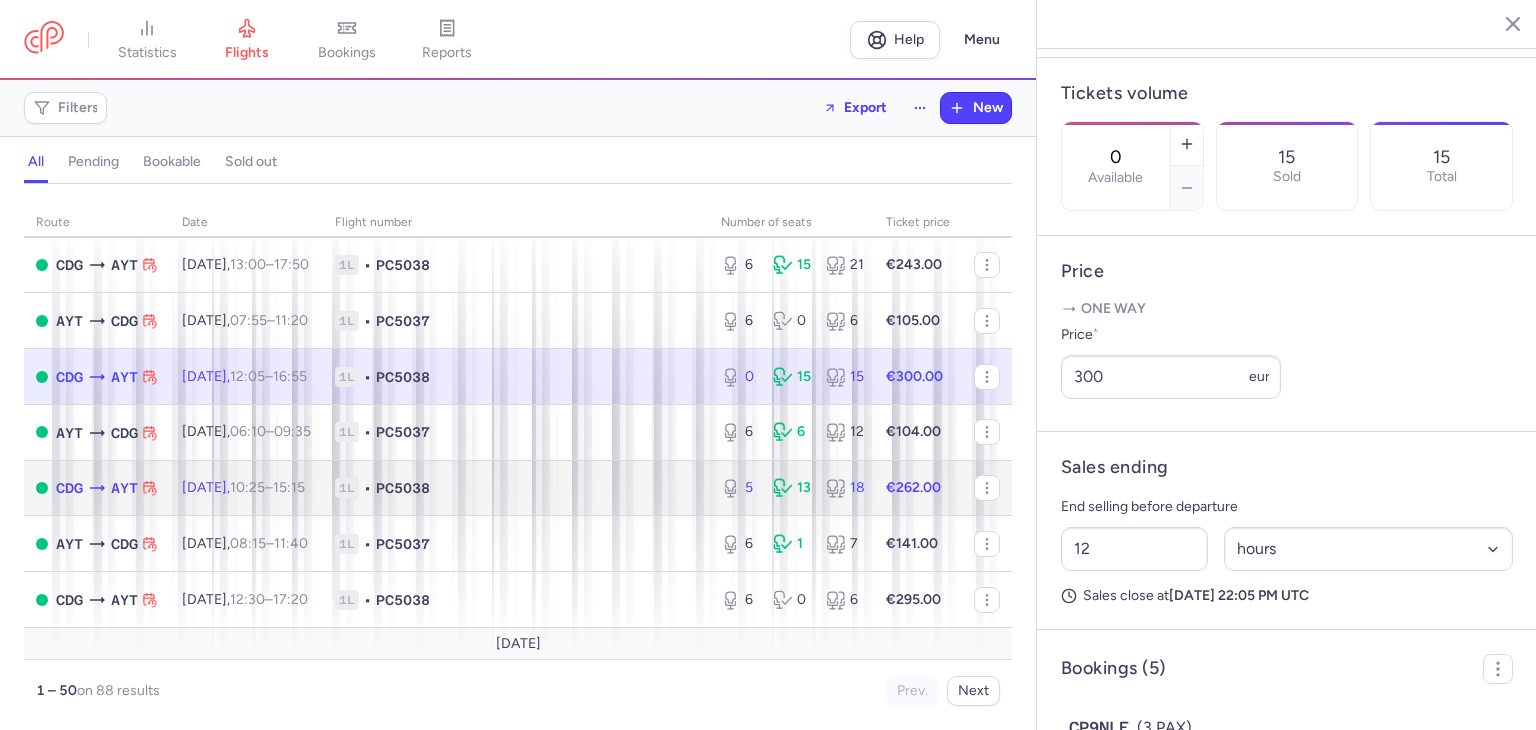 click on "[DATE]  10:25  –  15:15  +0" at bounding box center (246, 488) 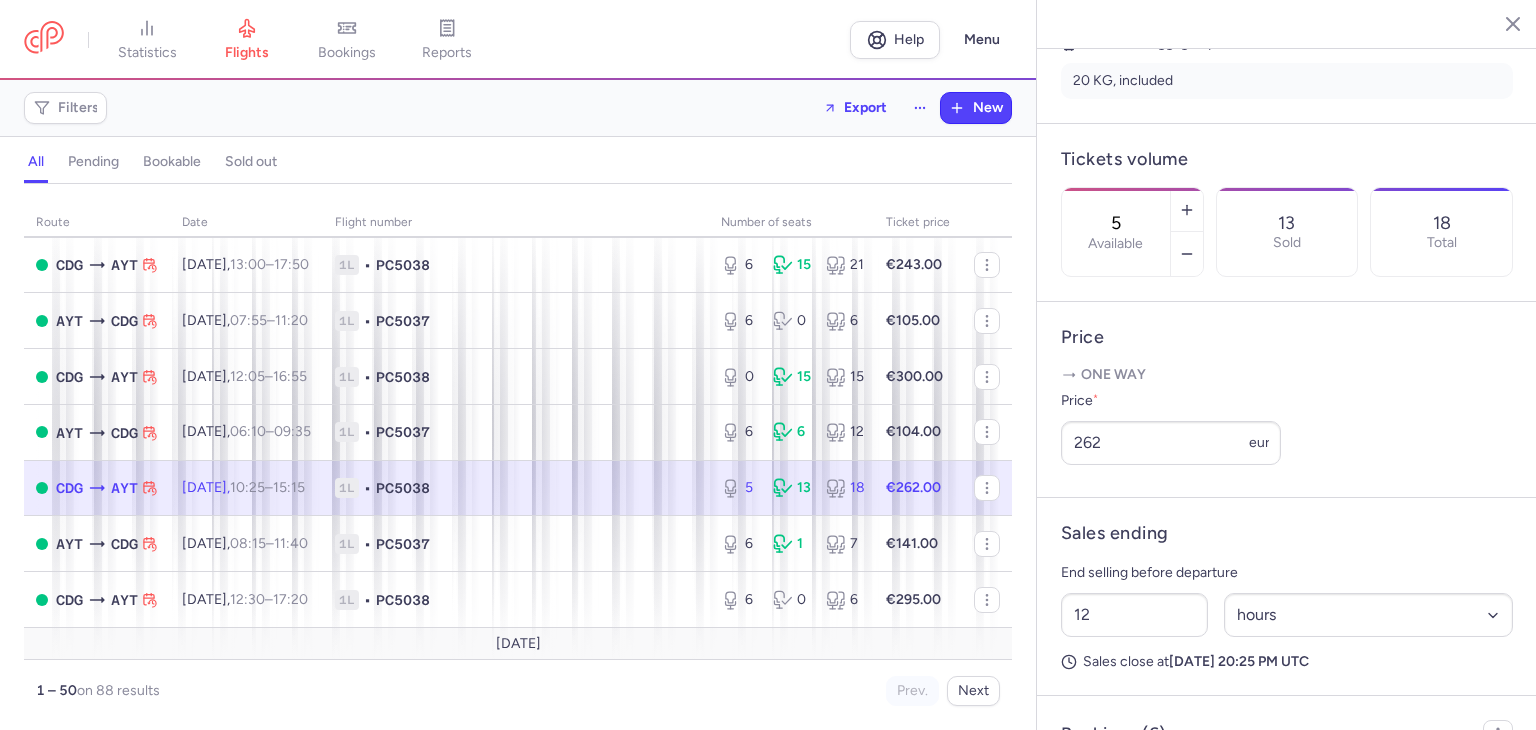 scroll, scrollTop: 601, scrollLeft: 0, axis: vertical 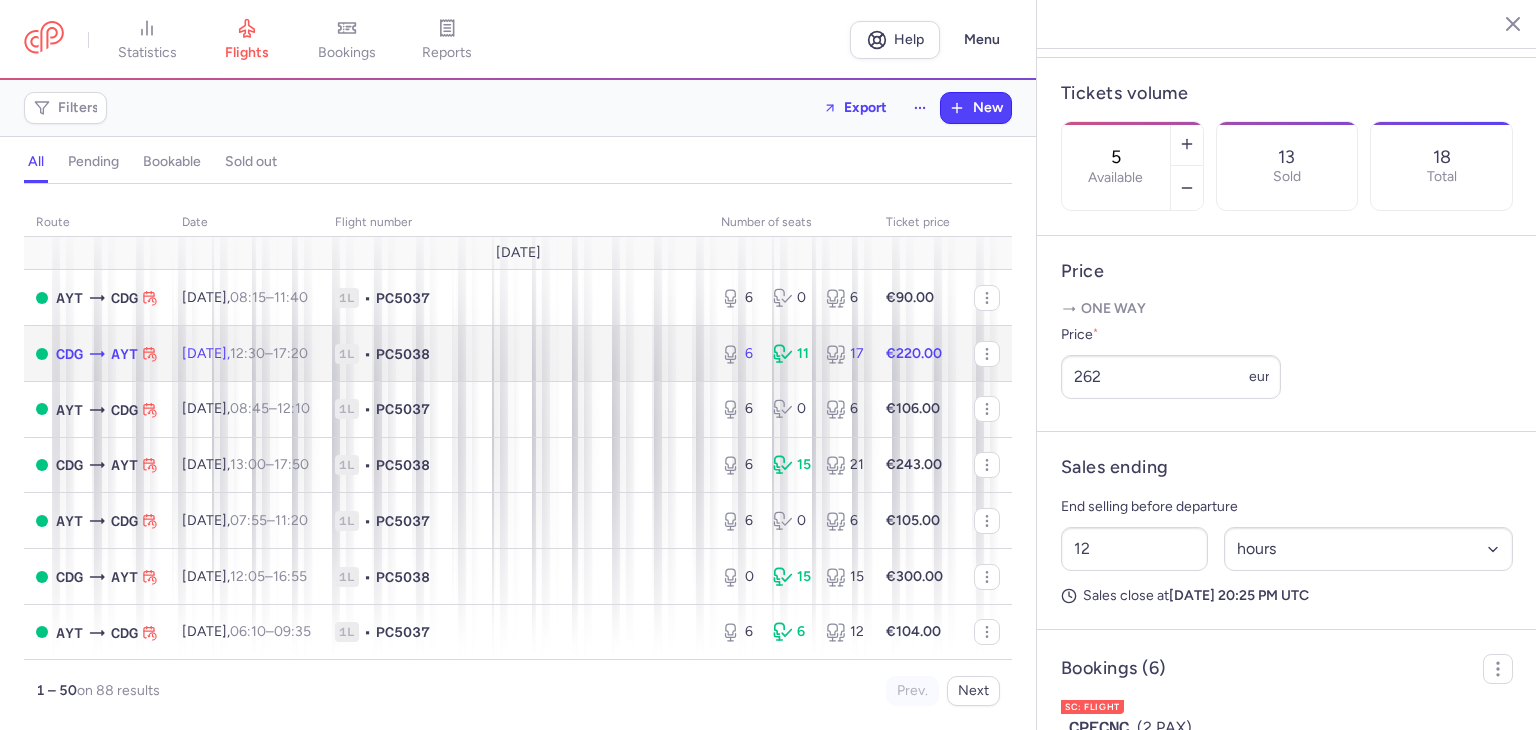 click on "[DATE]  12:30  –  17:20  +0" at bounding box center [246, 354] 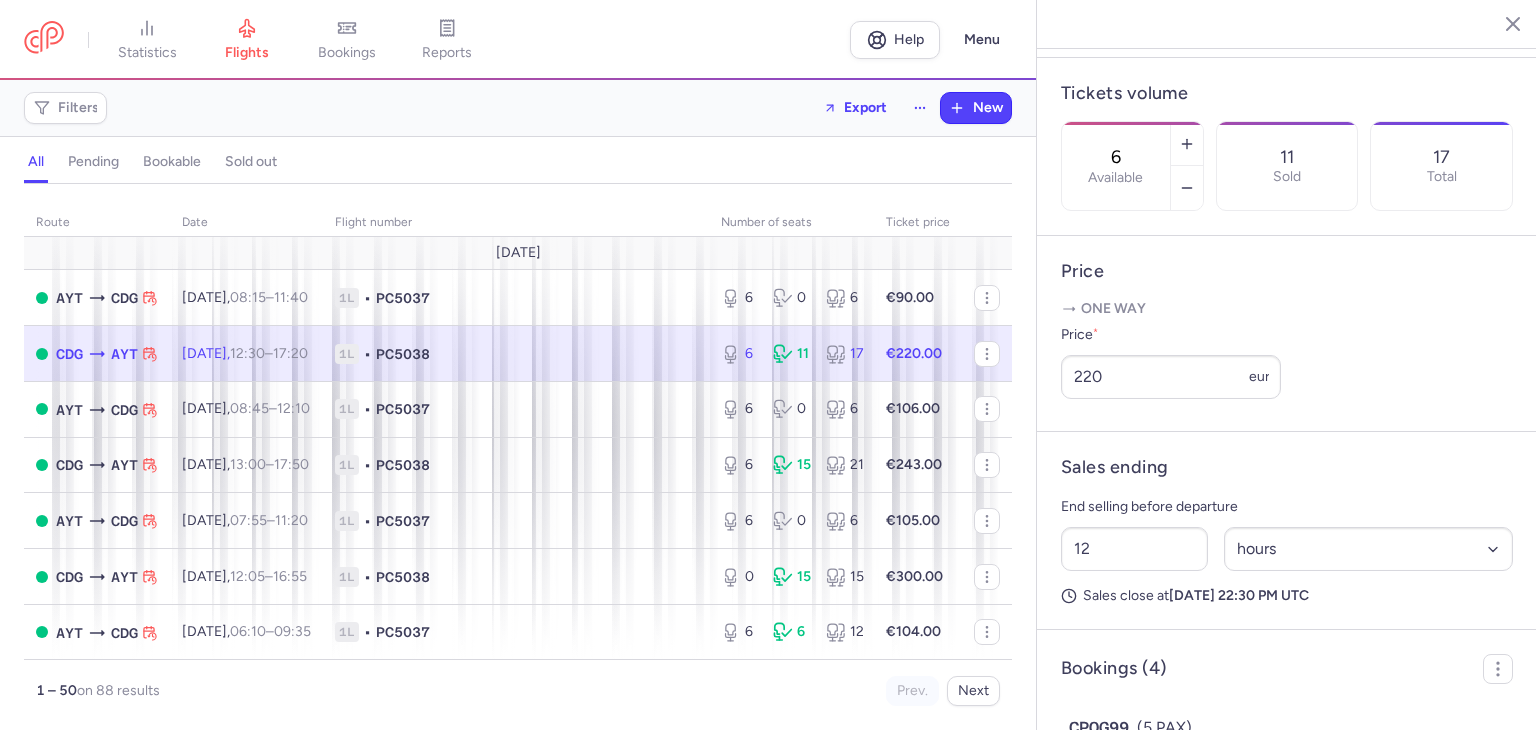 type on "5" 